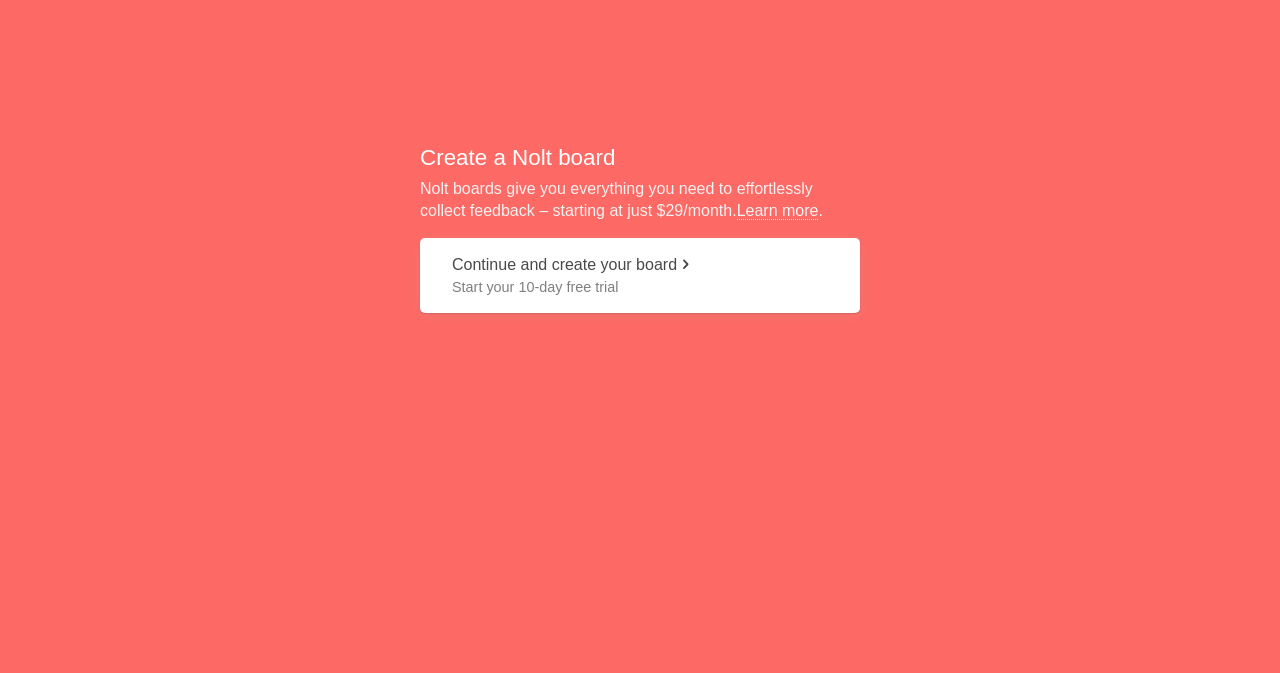 scroll, scrollTop: 0, scrollLeft: 0, axis: both 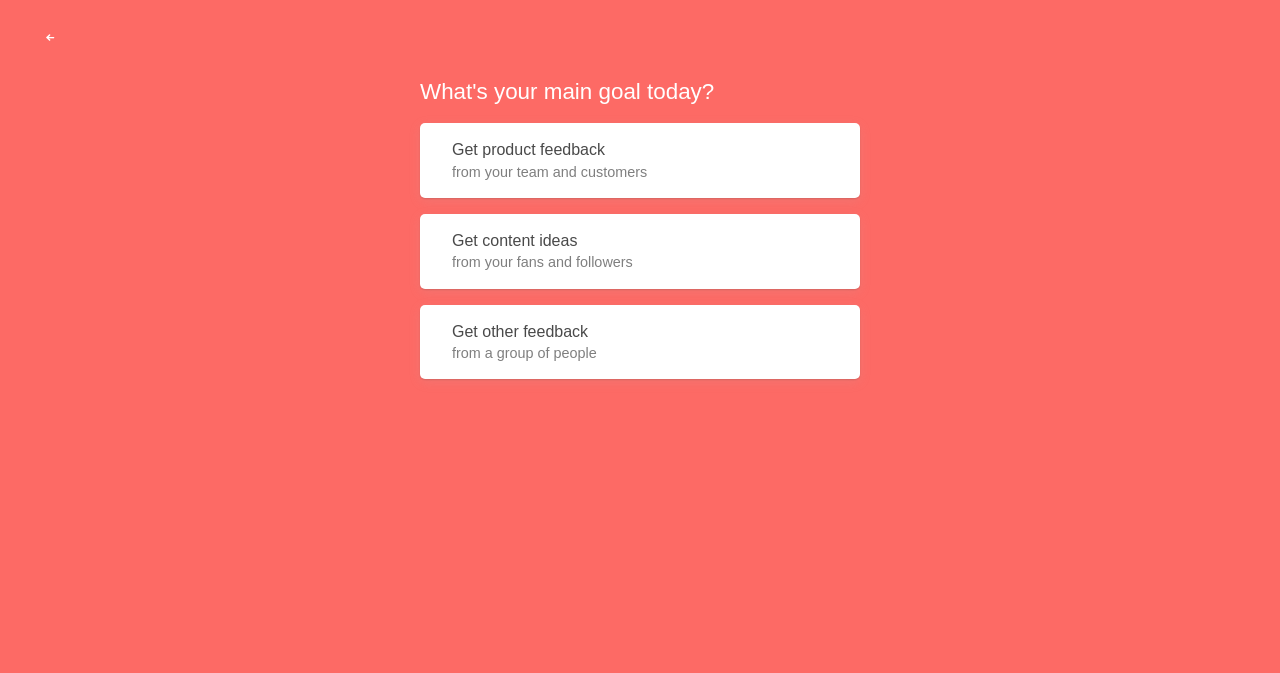 click at bounding box center (50, 38) 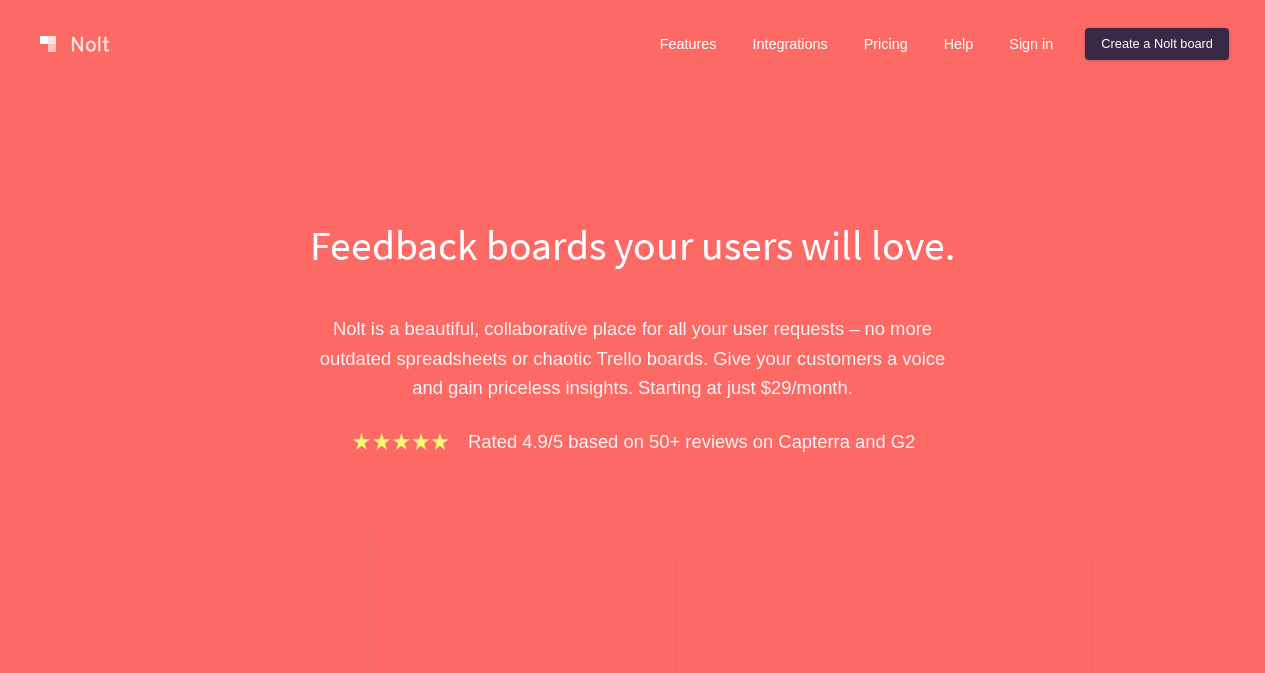 scroll, scrollTop: 0, scrollLeft: 0, axis: both 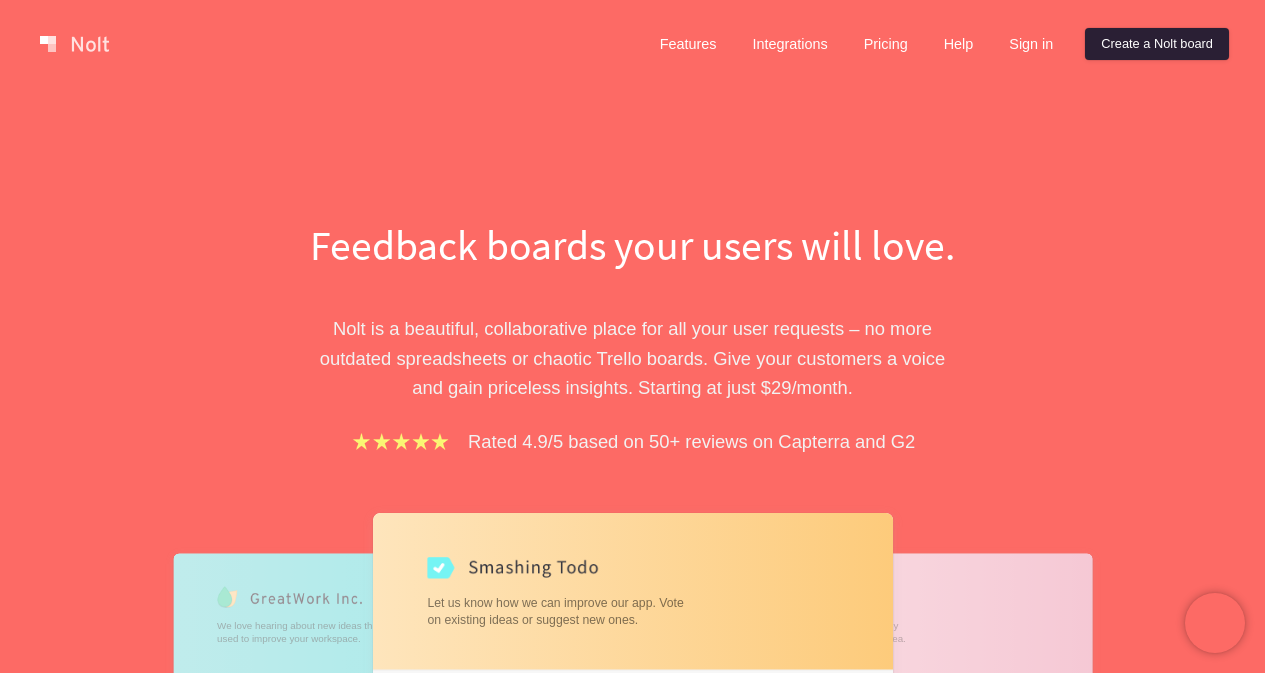 click on "Create a Nolt board" at bounding box center (1157, 44) 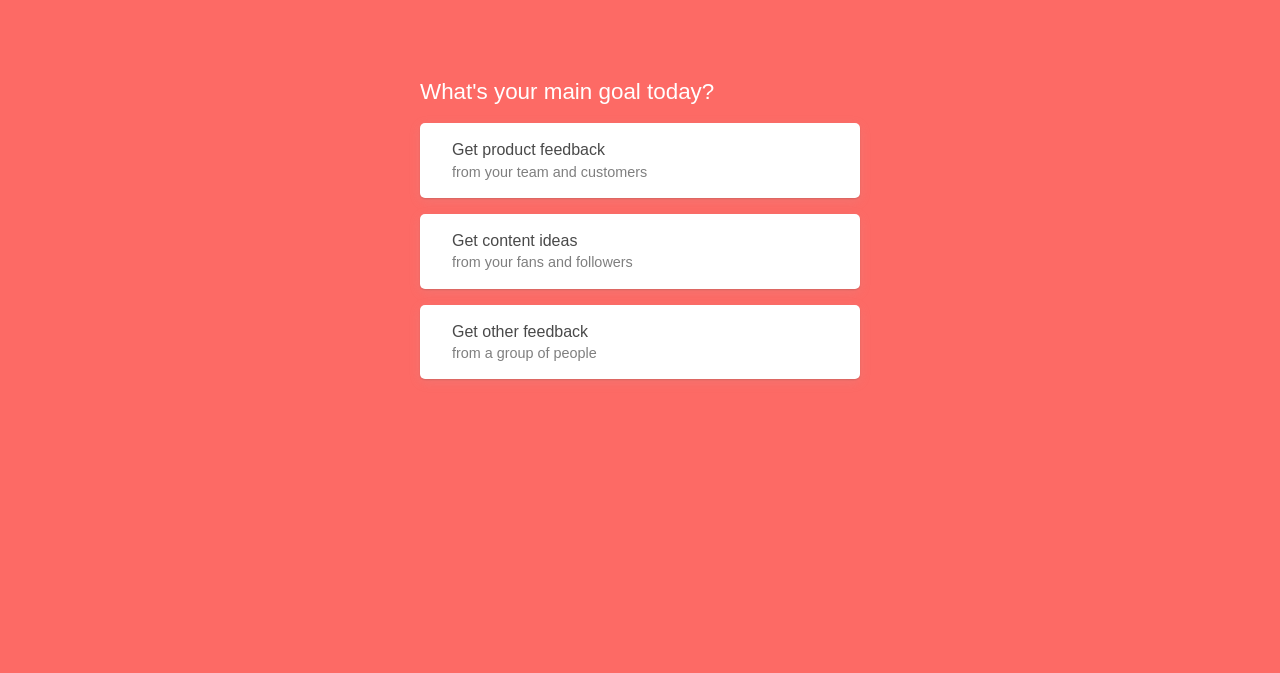 click on "Get product feedback from your team and customers" at bounding box center [640, 160] 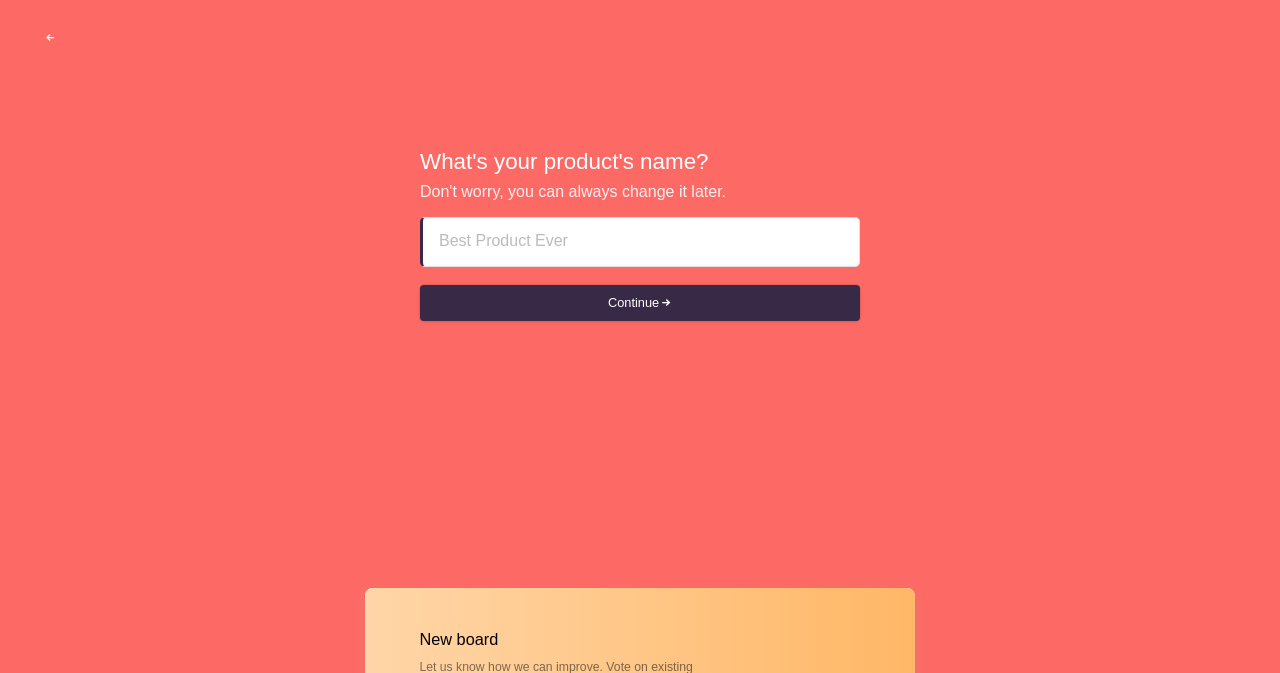 click at bounding box center (641, 242) 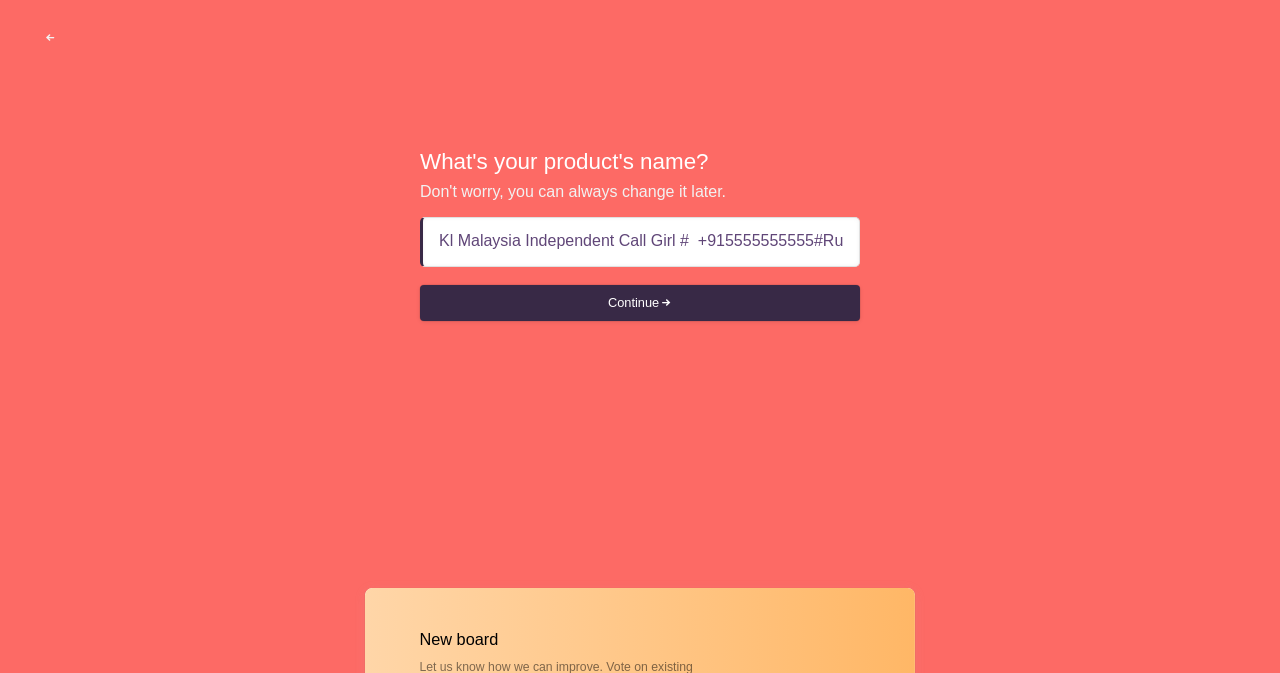 scroll, scrollTop: 0, scrollLeft: 176, axis: horizontal 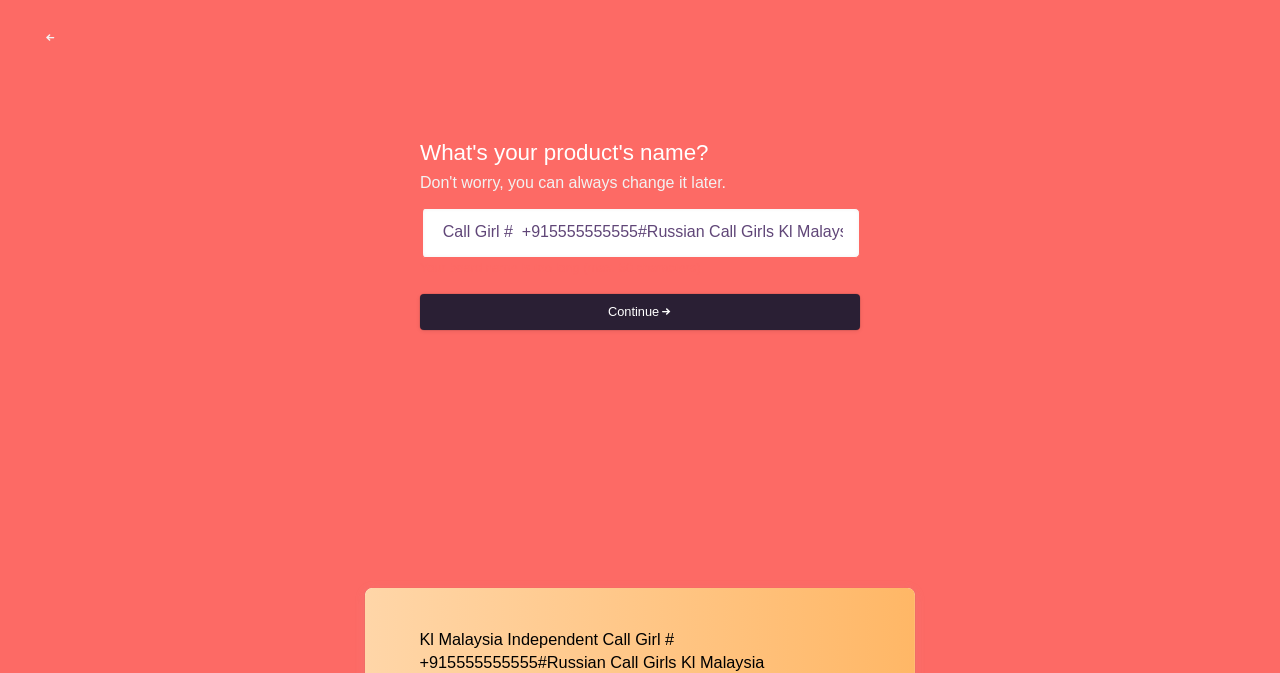 click on "Continue" at bounding box center (640, 312) 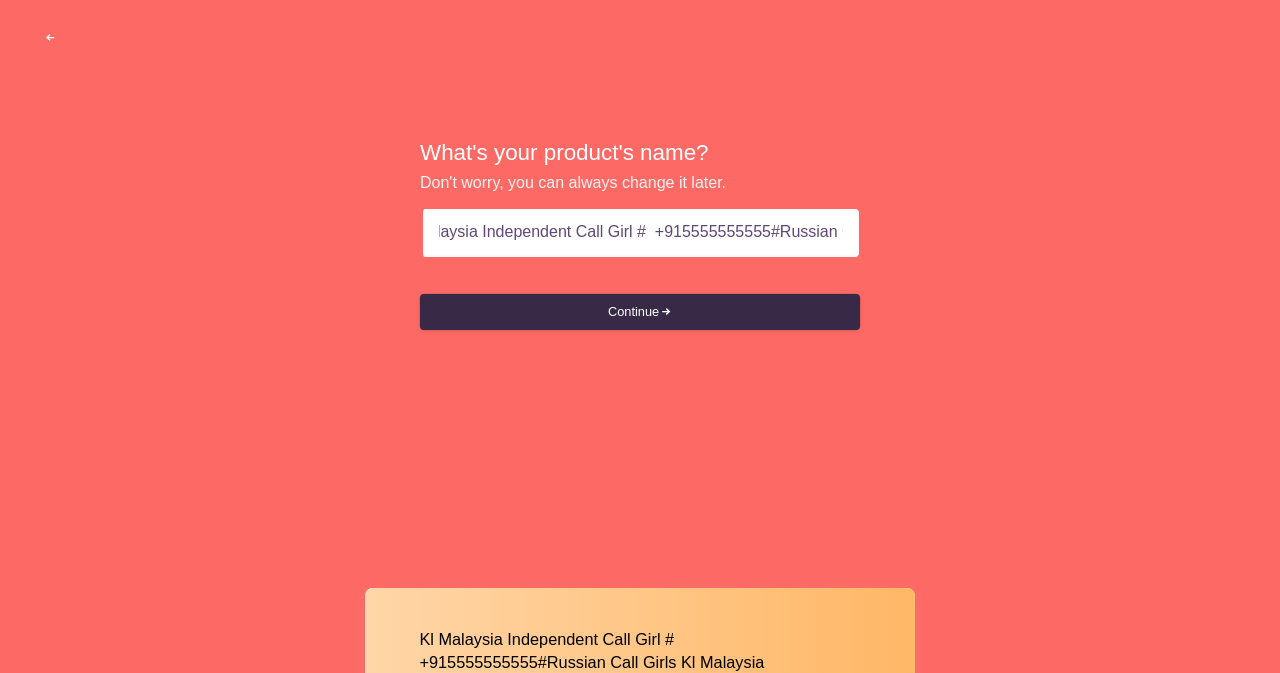 scroll, scrollTop: 0, scrollLeft: 0, axis: both 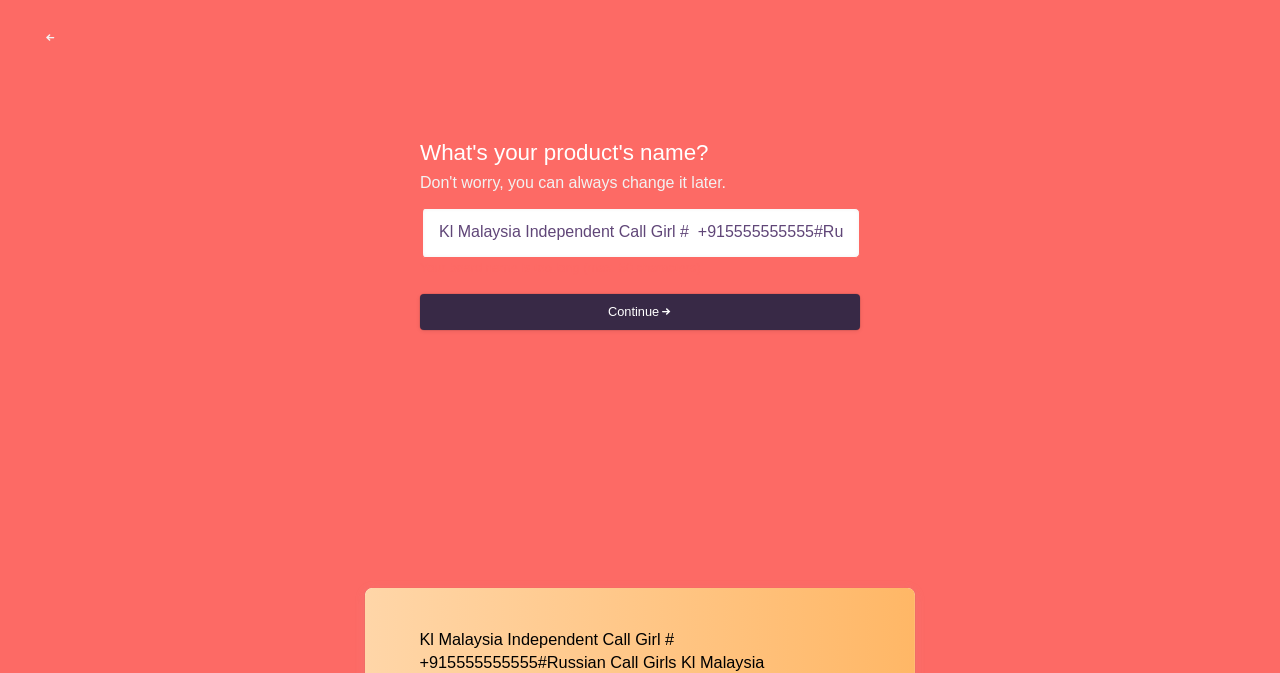 drag, startPoint x: 838, startPoint y: 233, endPoint x: 410, endPoint y: 239, distance: 428.04205 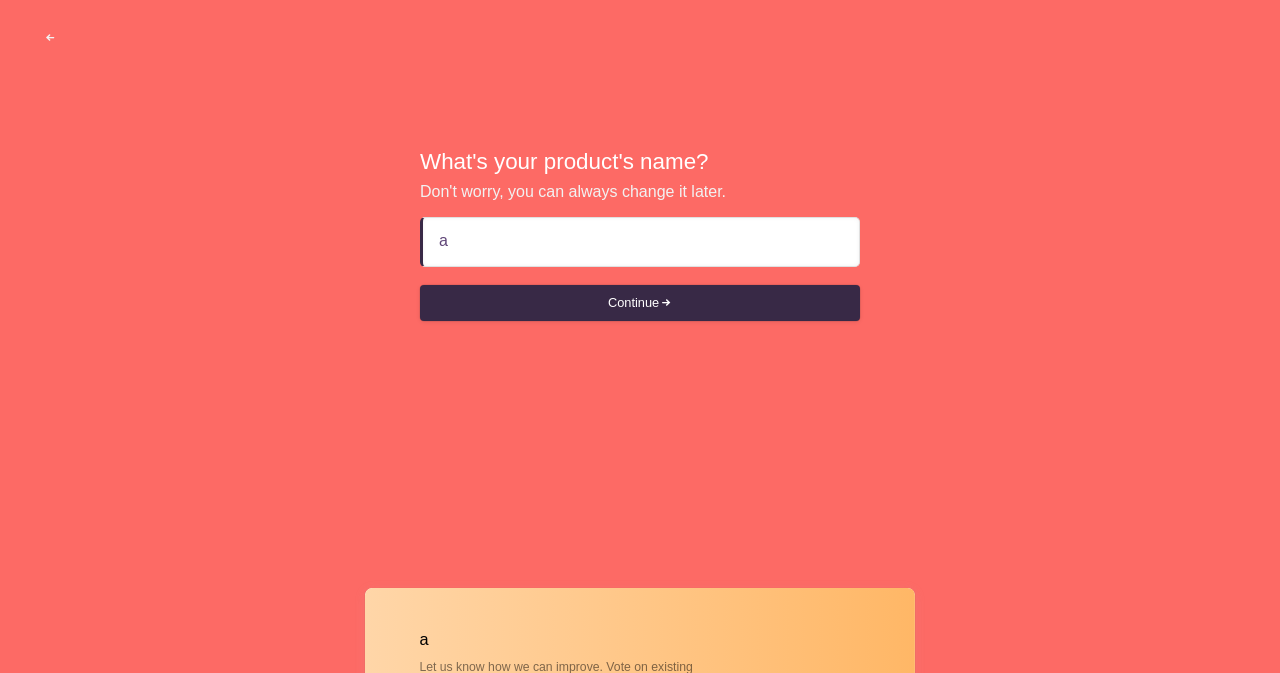 type 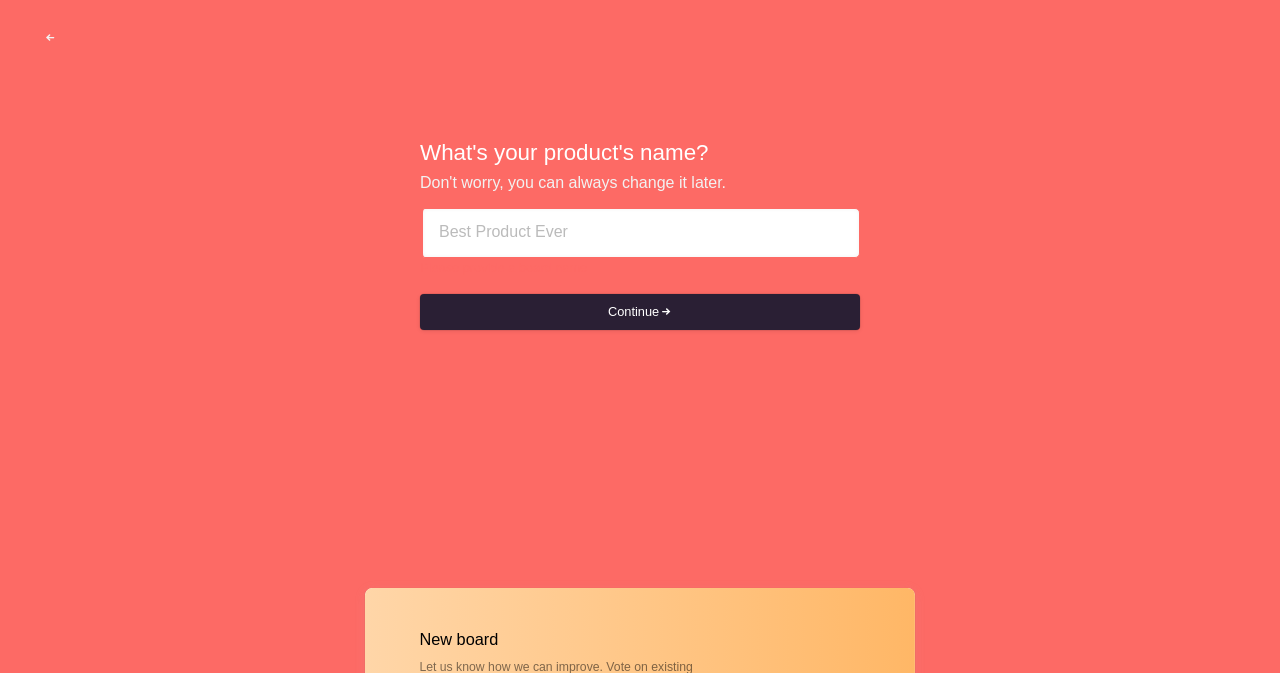 click on "Continue" at bounding box center [640, 312] 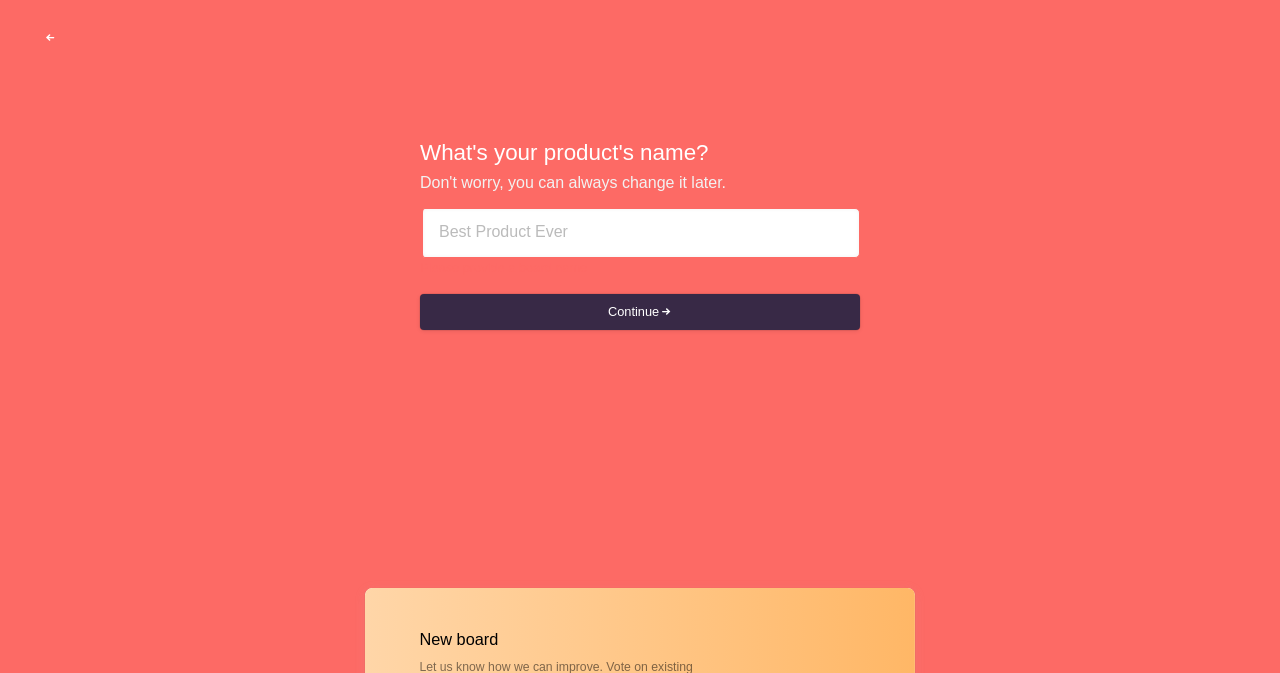click at bounding box center [50, 38] 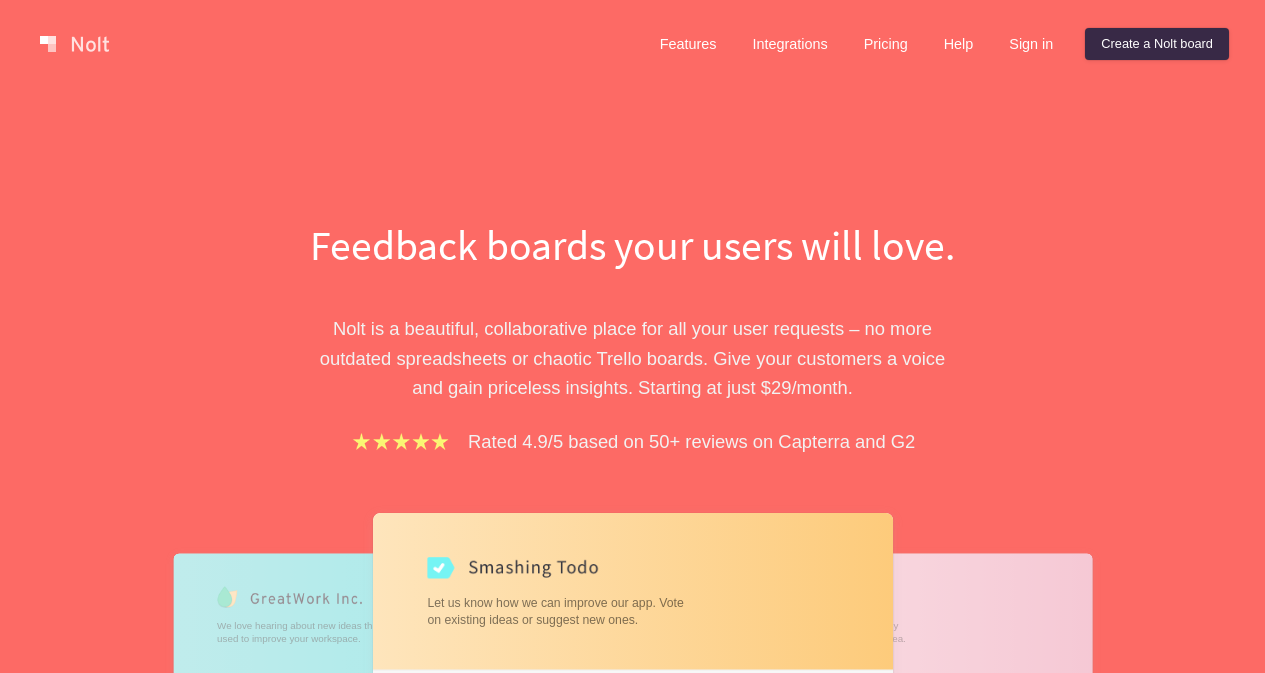 click at bounding box center (74, 44) 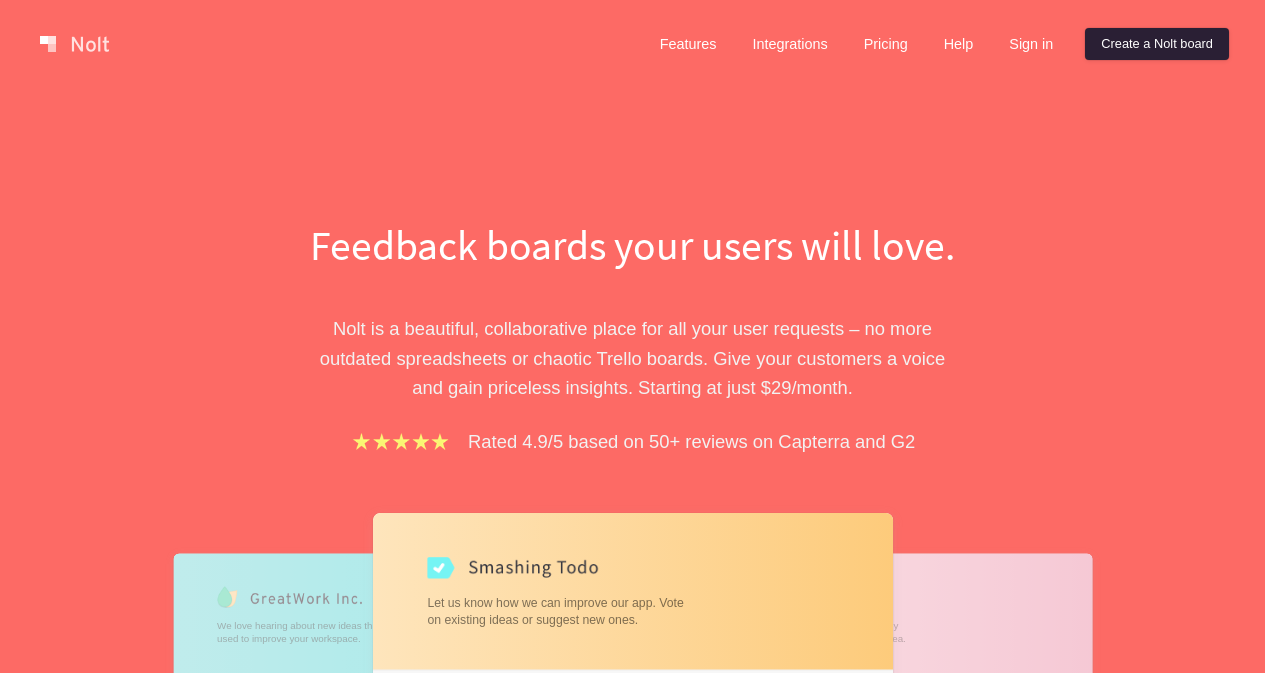 click on "Create a Nolt board" at bounding box center [1157, 44] 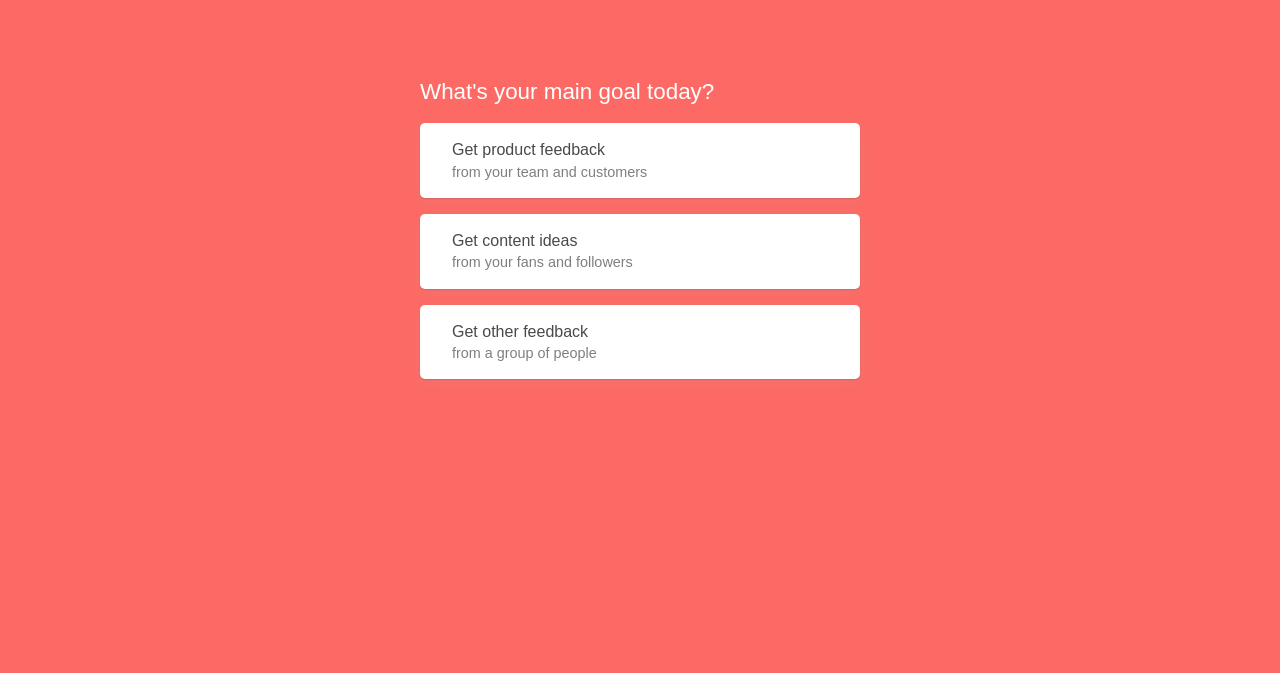 click on "Get product feedback from your team and customers" at bounding box center [640, 160] 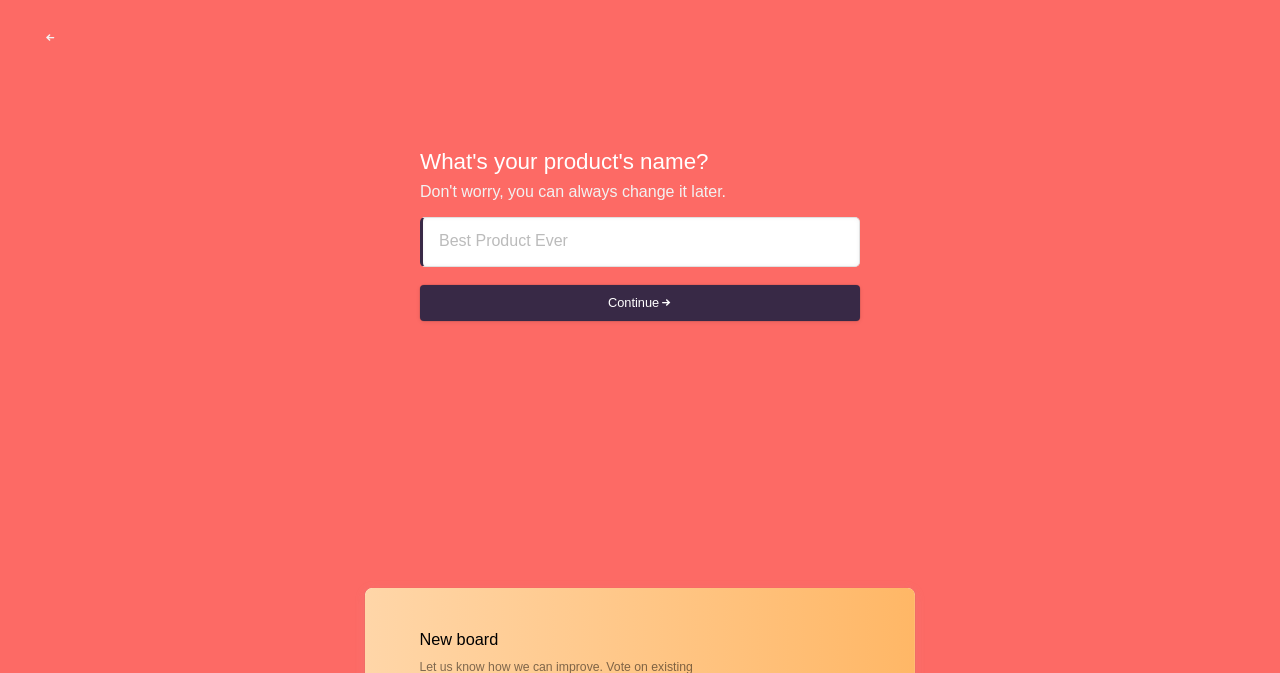 paste on "Female Escort Kl Malaysia #  +919819190131#Independent Escort Girls in Kl Malaysia" 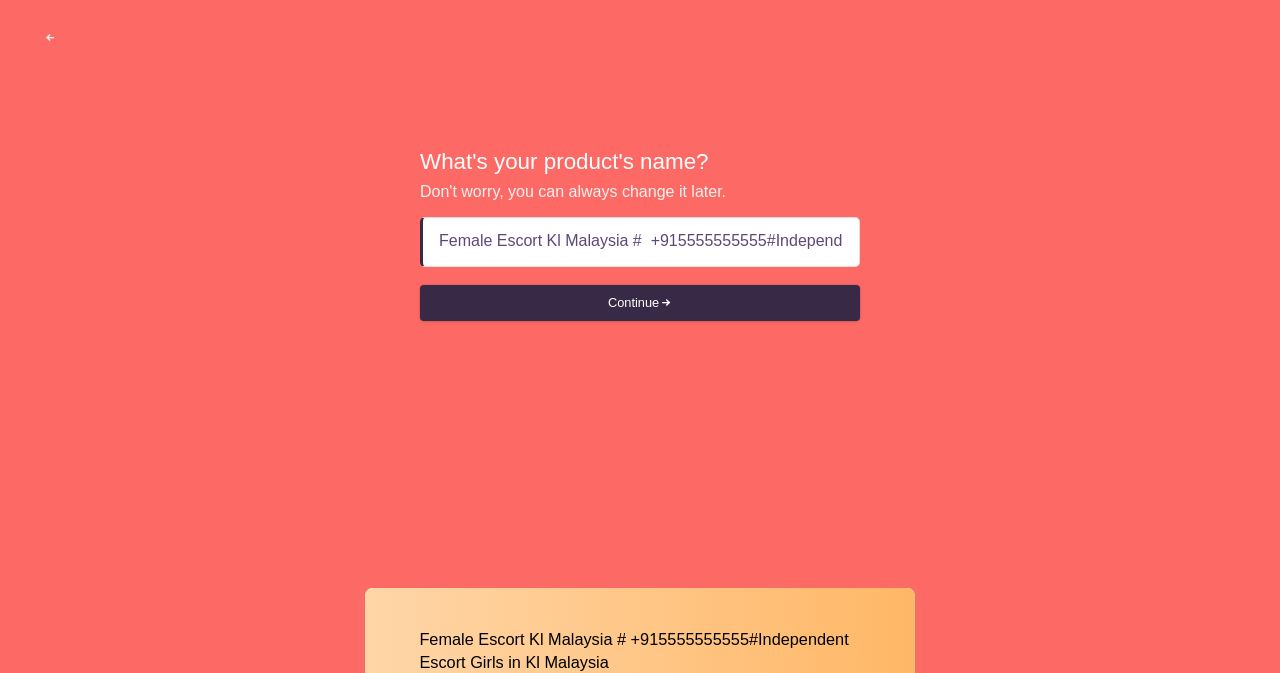 scroll, scrollTop: 0, scrollLeft: 195, axis: horizontal 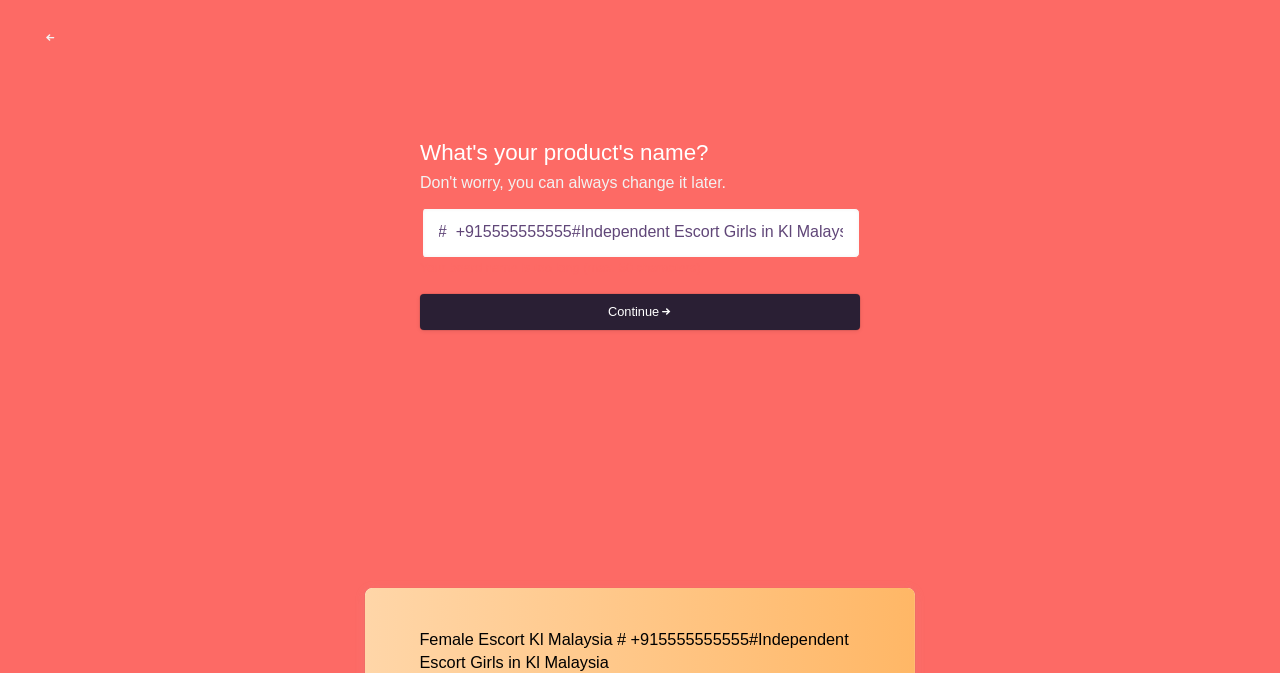 click on "Continue" at bounding box center (640, 312) 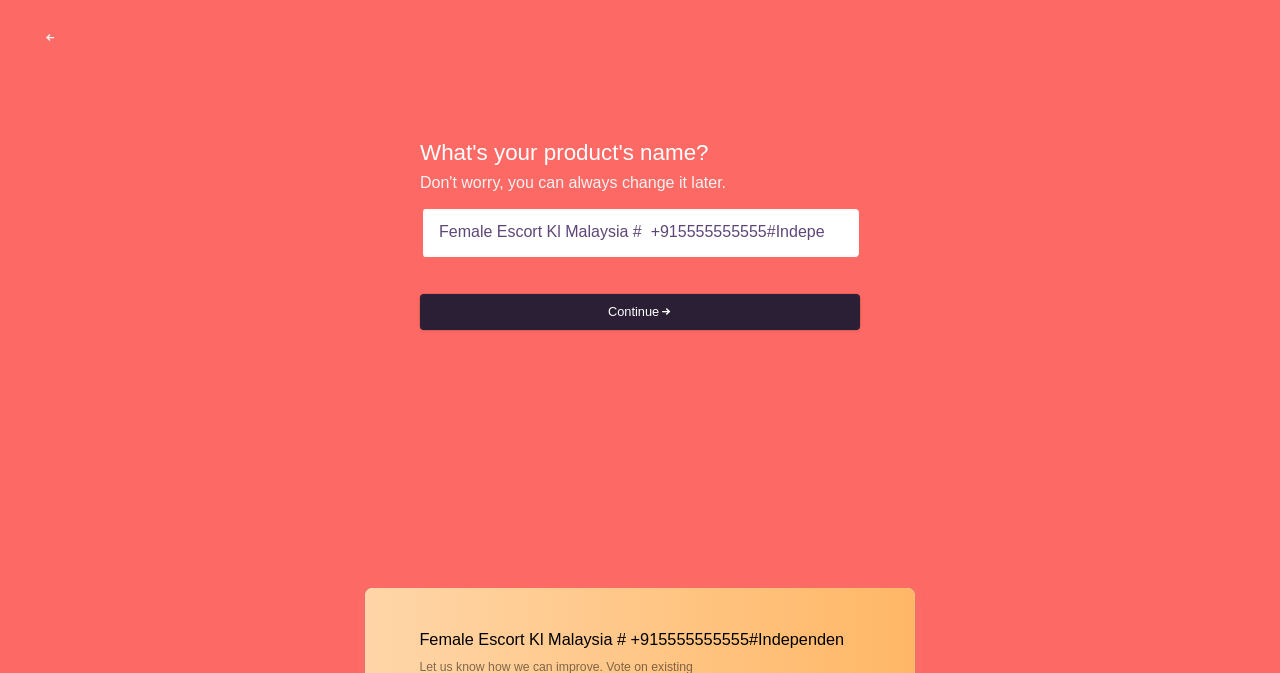 scroll, scrollTop: 0, scrollLeft: 0, axis: both 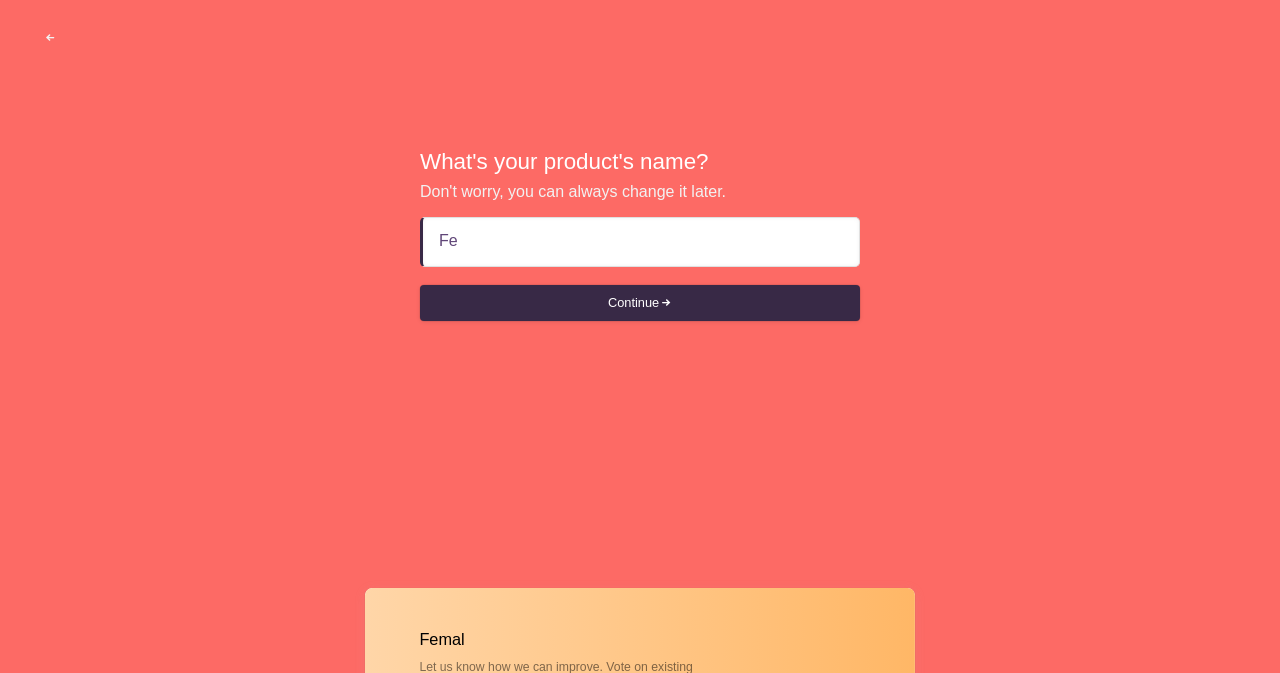 type on "F" 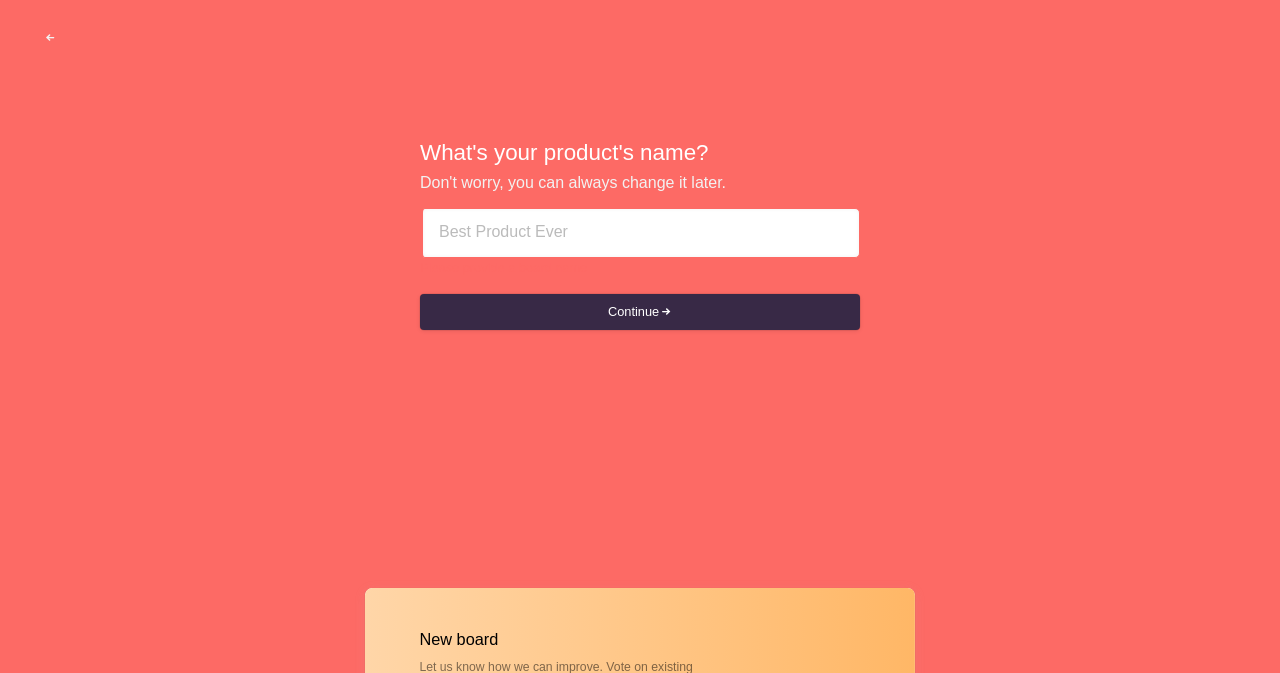 click at bounding box center (641, 233) 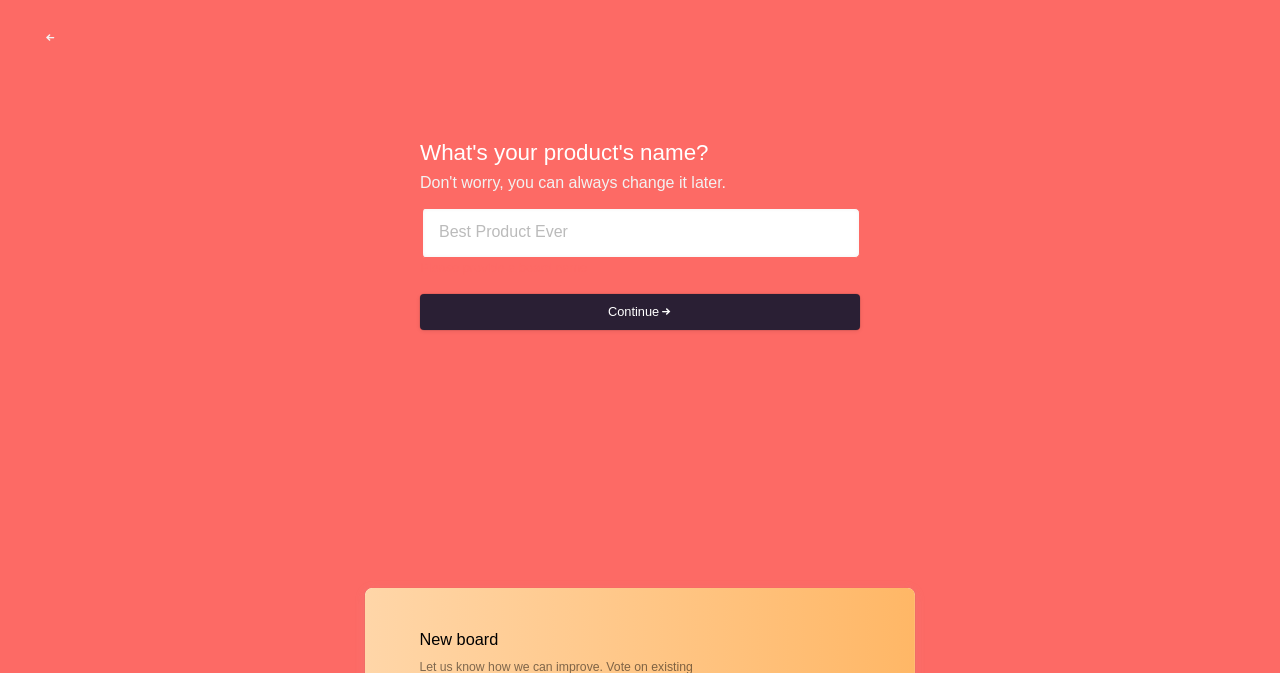 paste on "Female Escort Kl Malaysia #  +919819190131#Independent Escort Girls in Kl Malaysia" 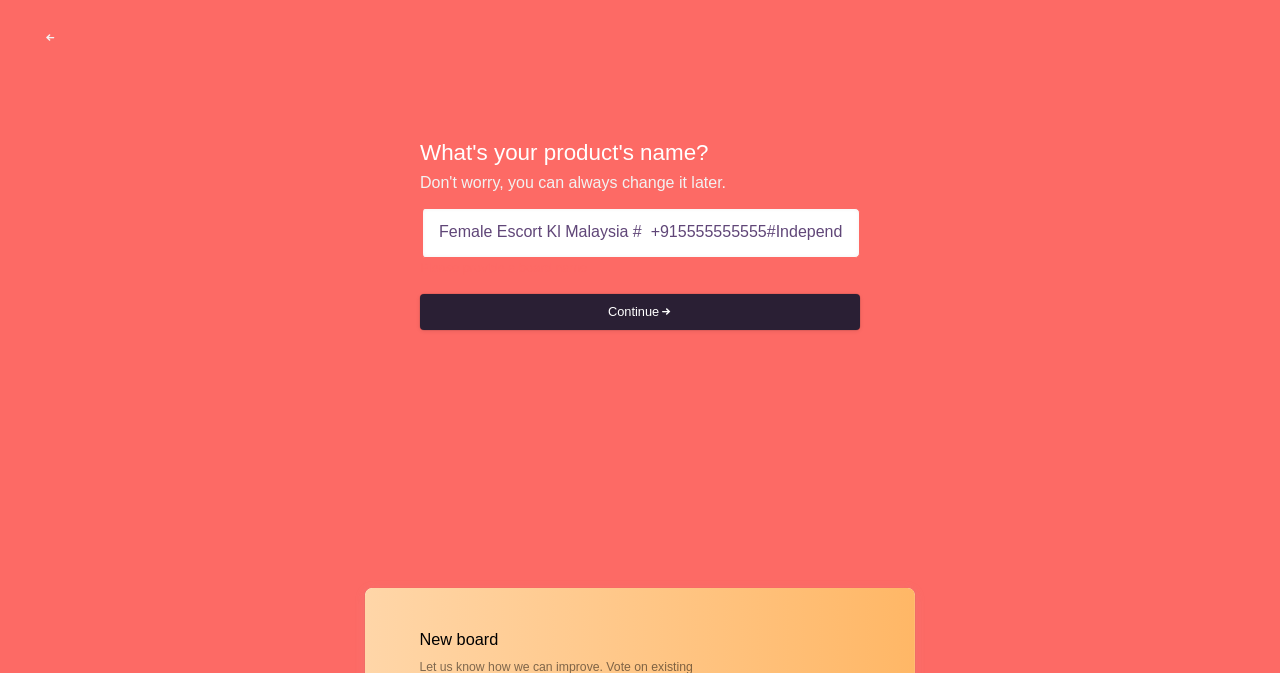 scroll, scrollTop: 0, scrollLeft: 195, axis: horizontal 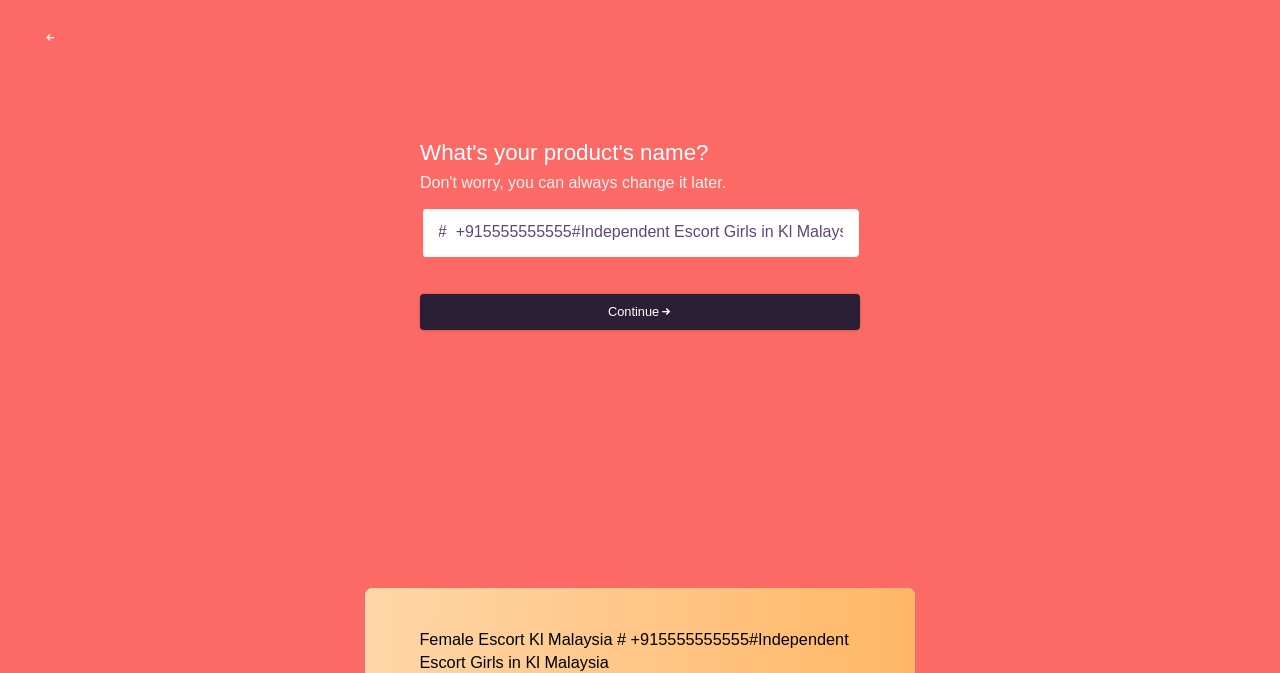 click on "Continue" at bounding box center (640, 312) 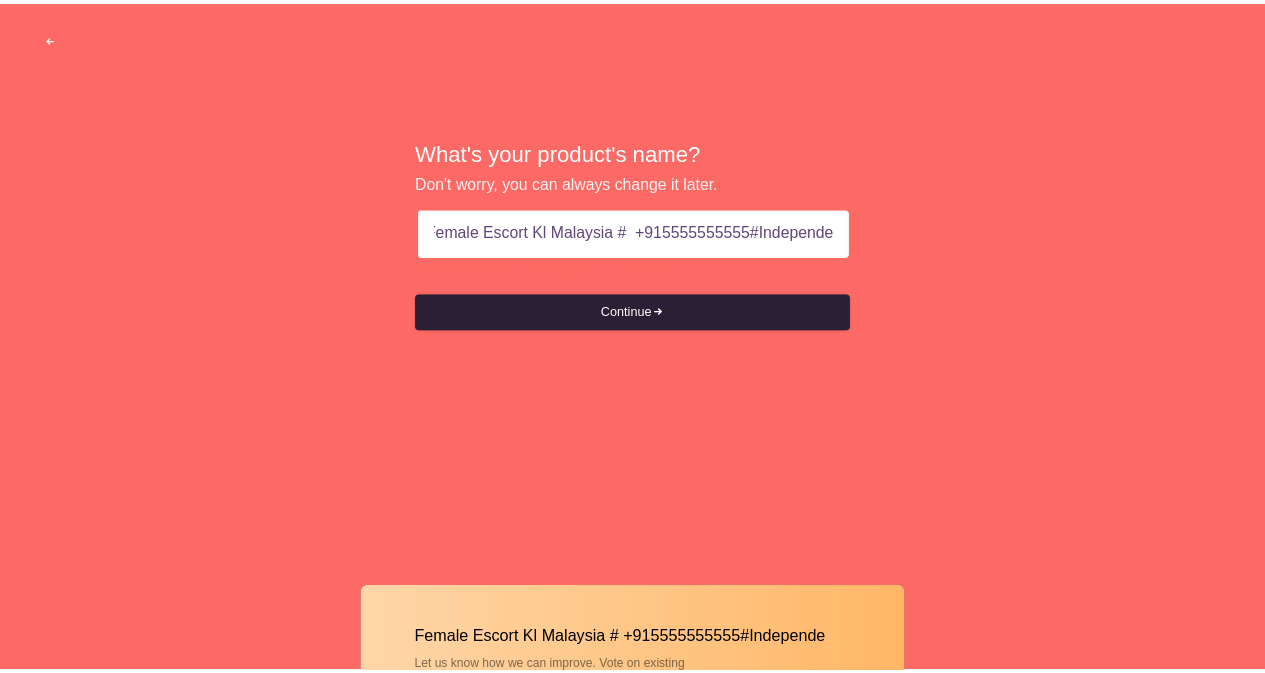 scroll, scrollTop: 0, scrollLeft: 0, axis: both 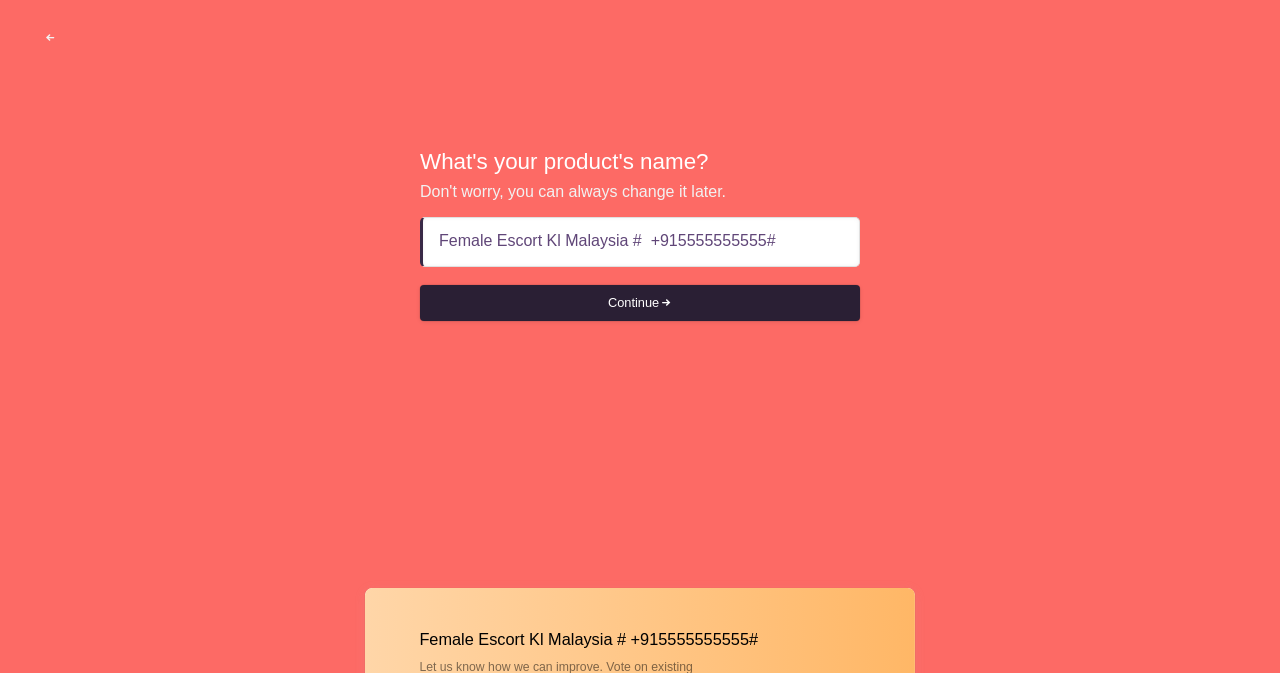 click on "Continue" at bounding box center [640, 303] 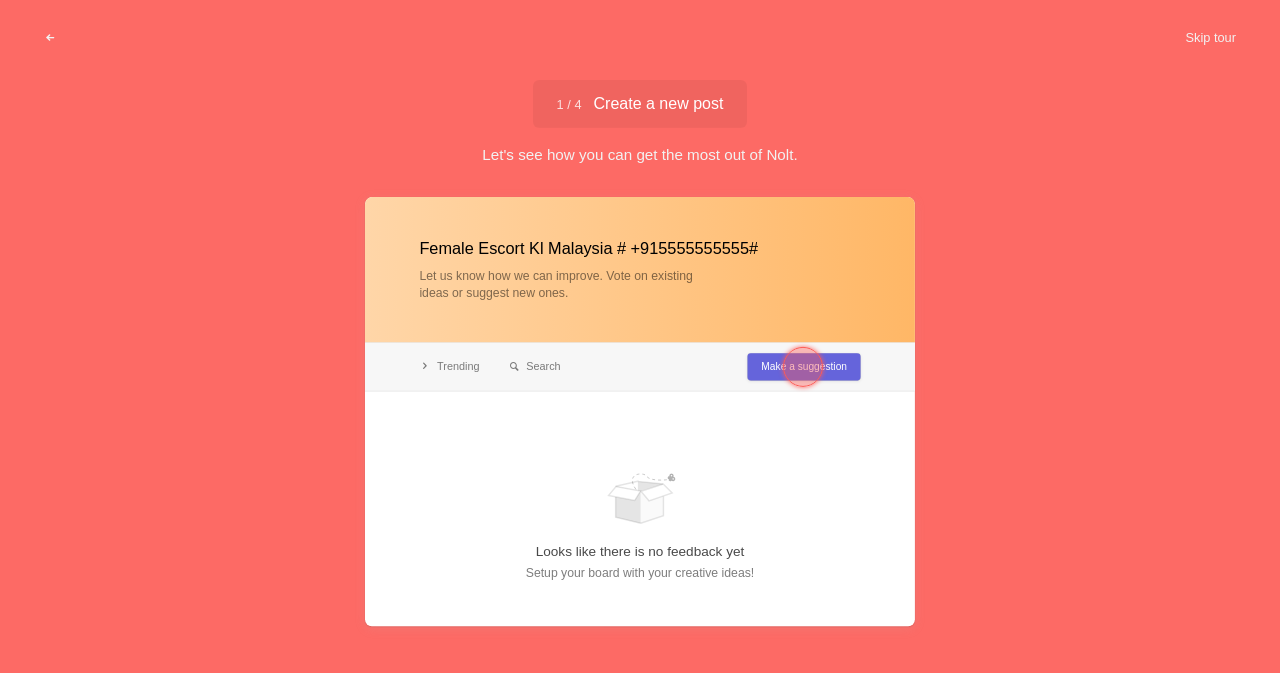 type on "Female Escort Kl Malaysia #  +919819190131" 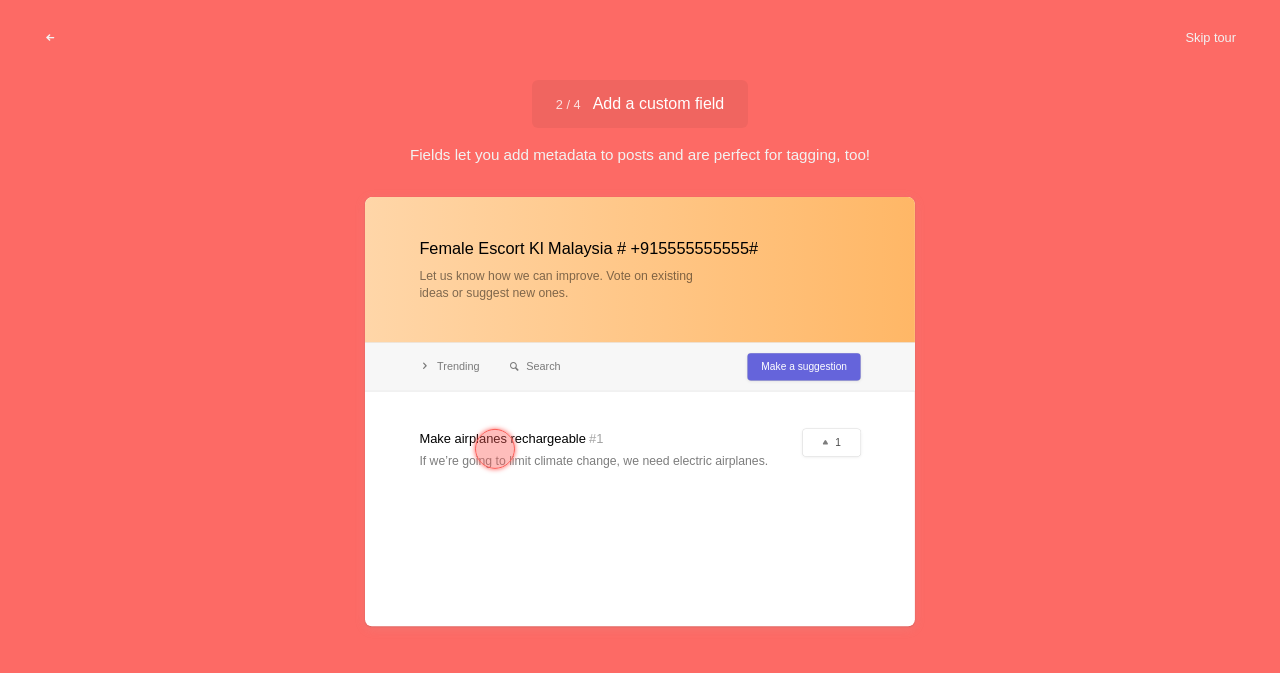 click at bounding box center (495, 449) 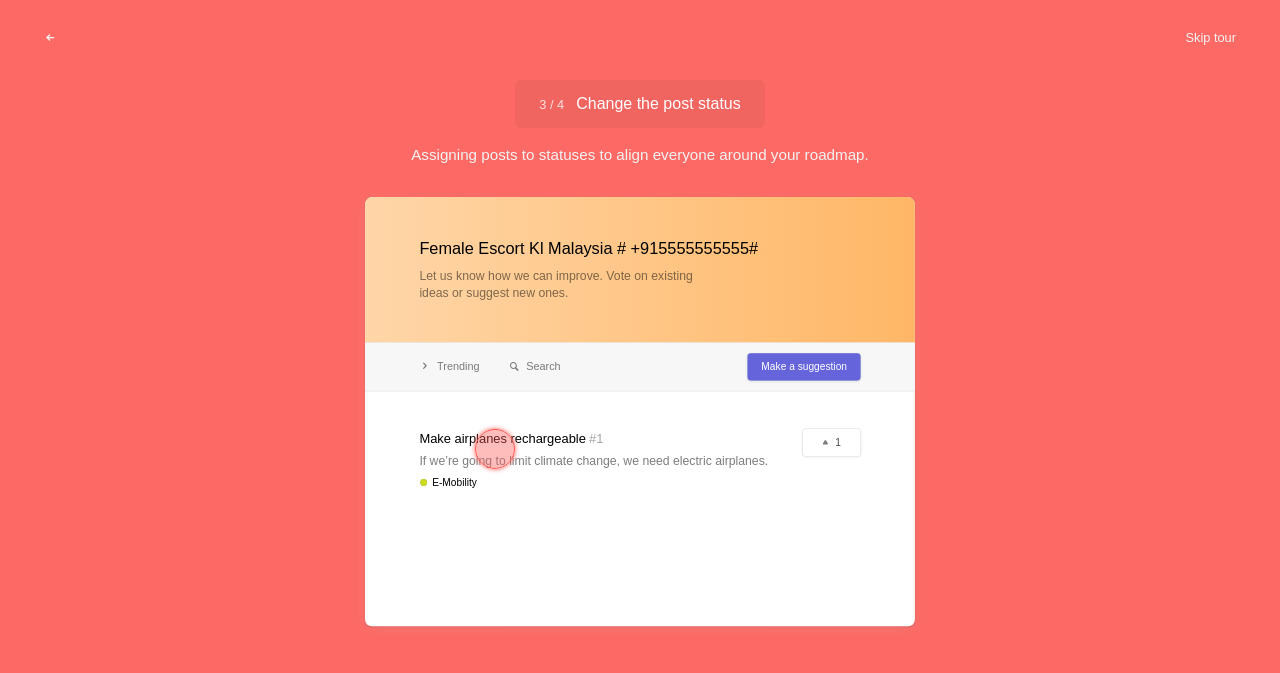click at bounding box center [495, 449] 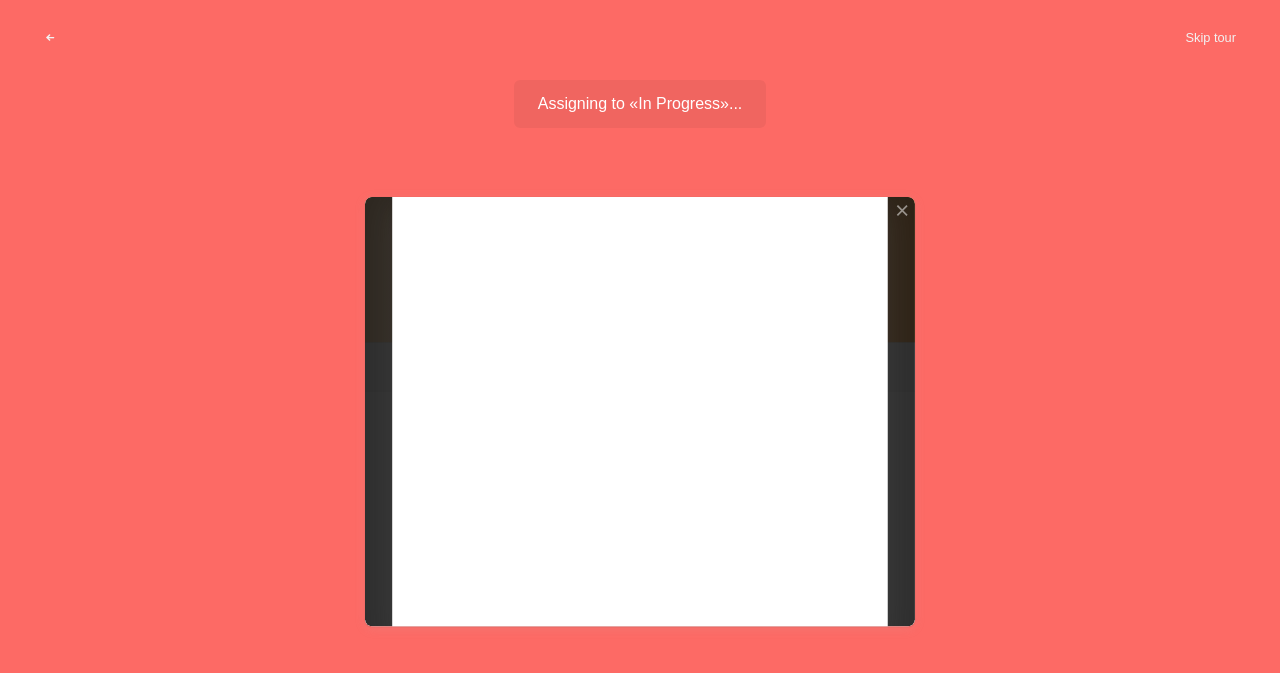 click at bounding box center (640, 411) 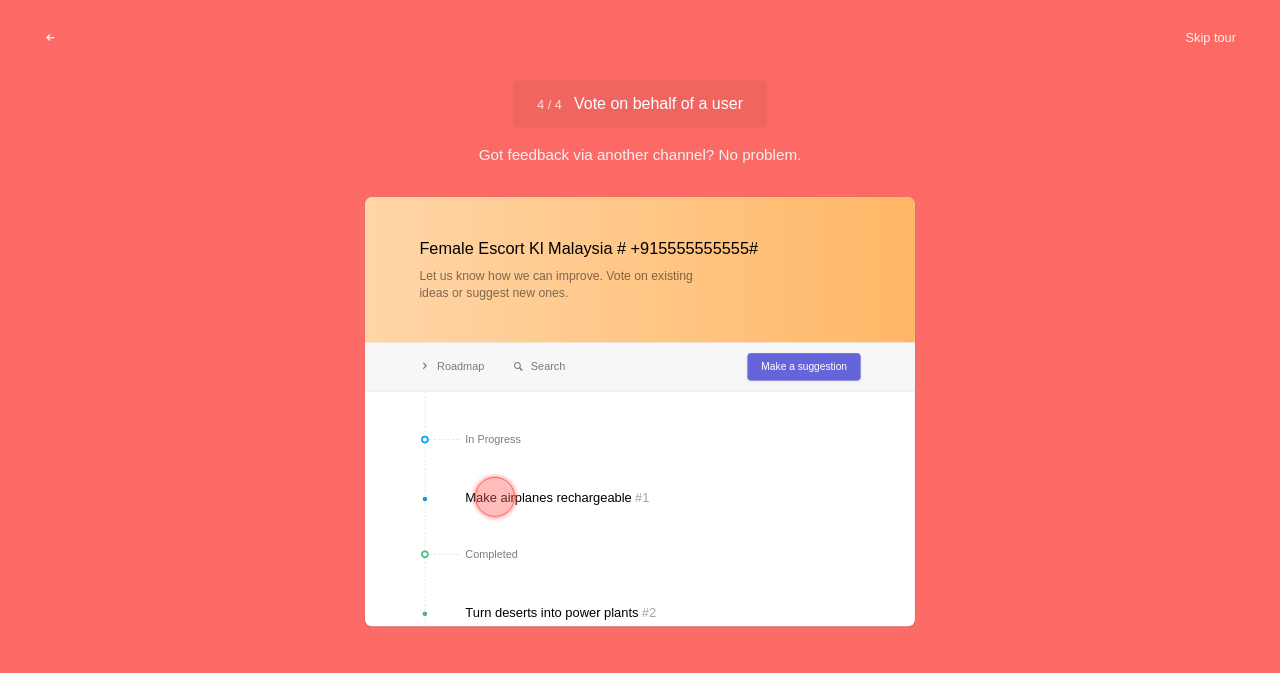 click at bounding box center [495, 497] 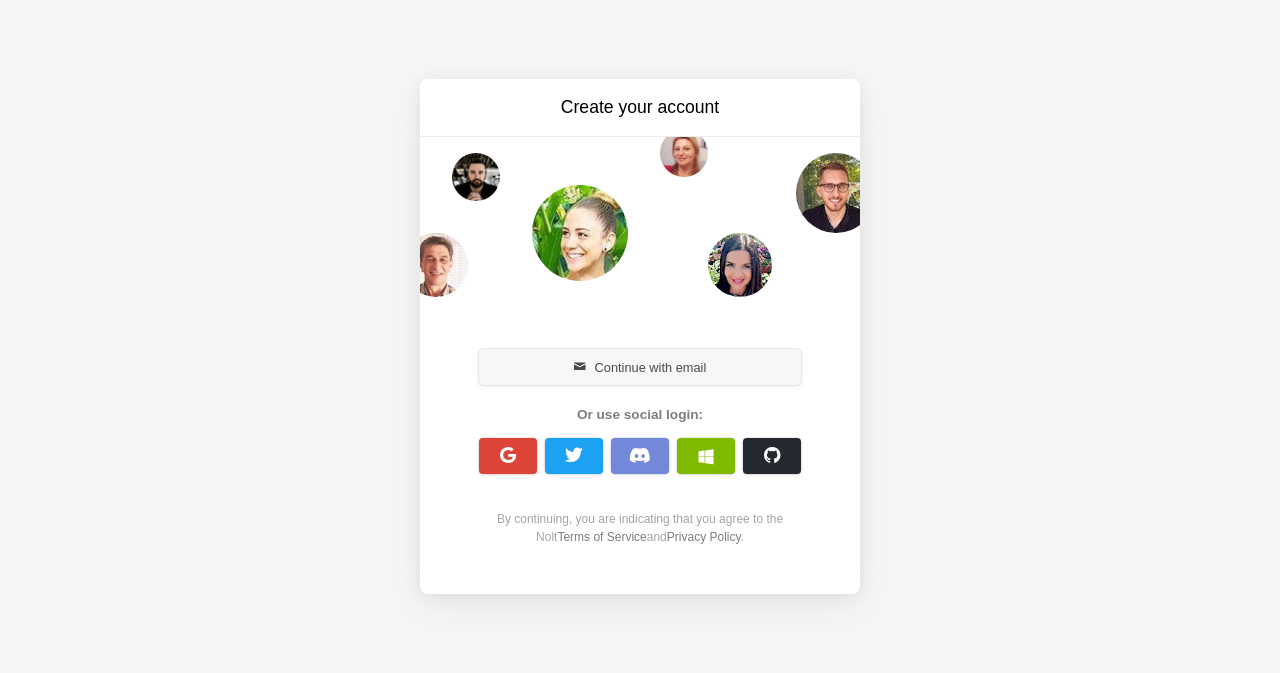 click on "Continue with email" at bounding box center [640, 367] 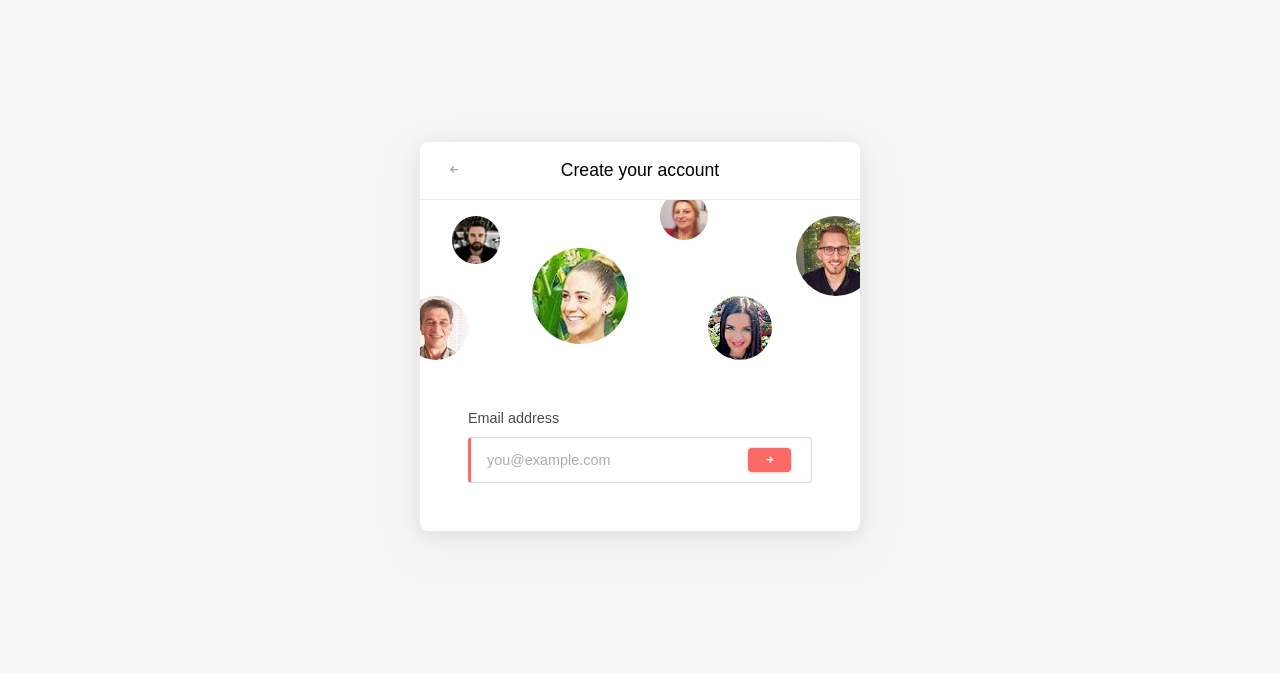 click at bounding box center [615, 460] 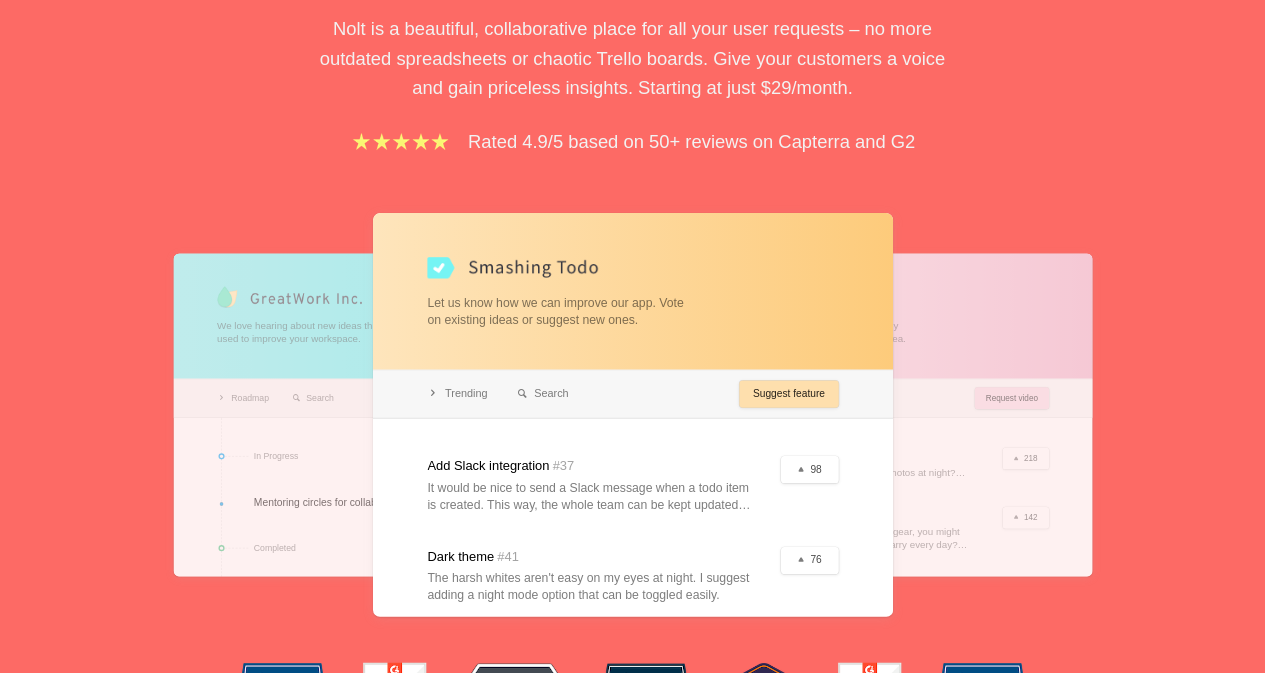 scroll, scrollTop: 200, scrollLeft: 0, axis: vertical 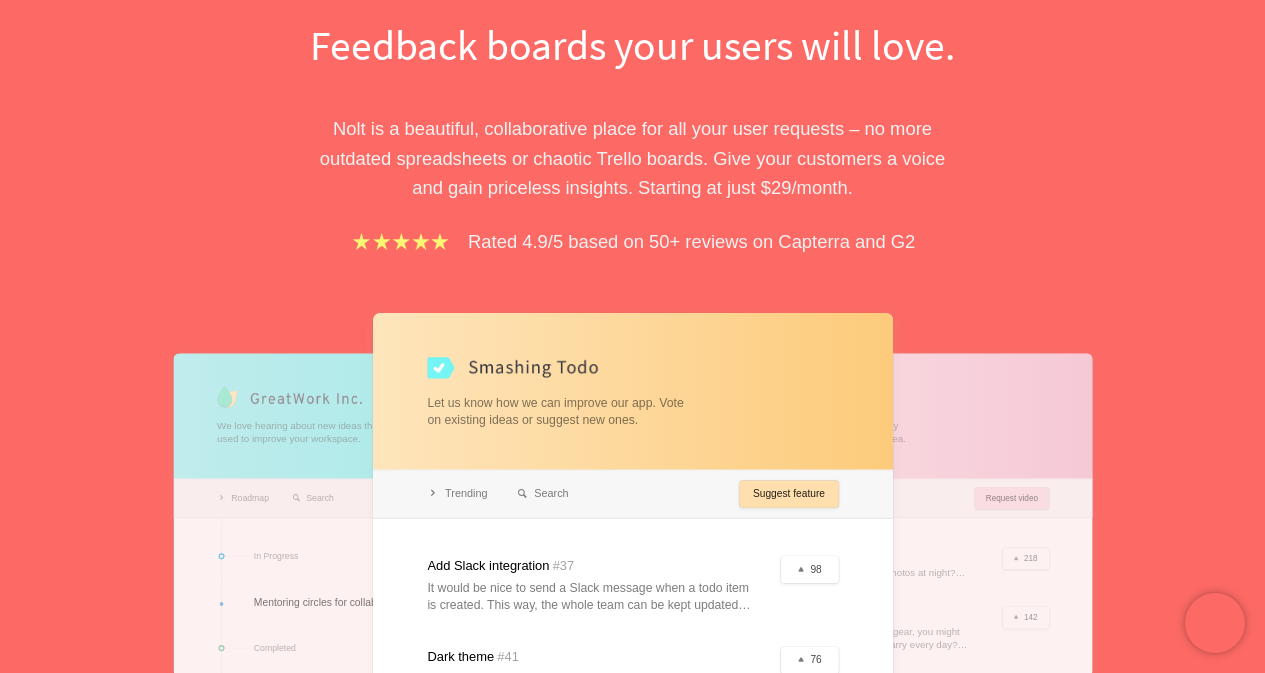 click at bounding box center (633, 515) 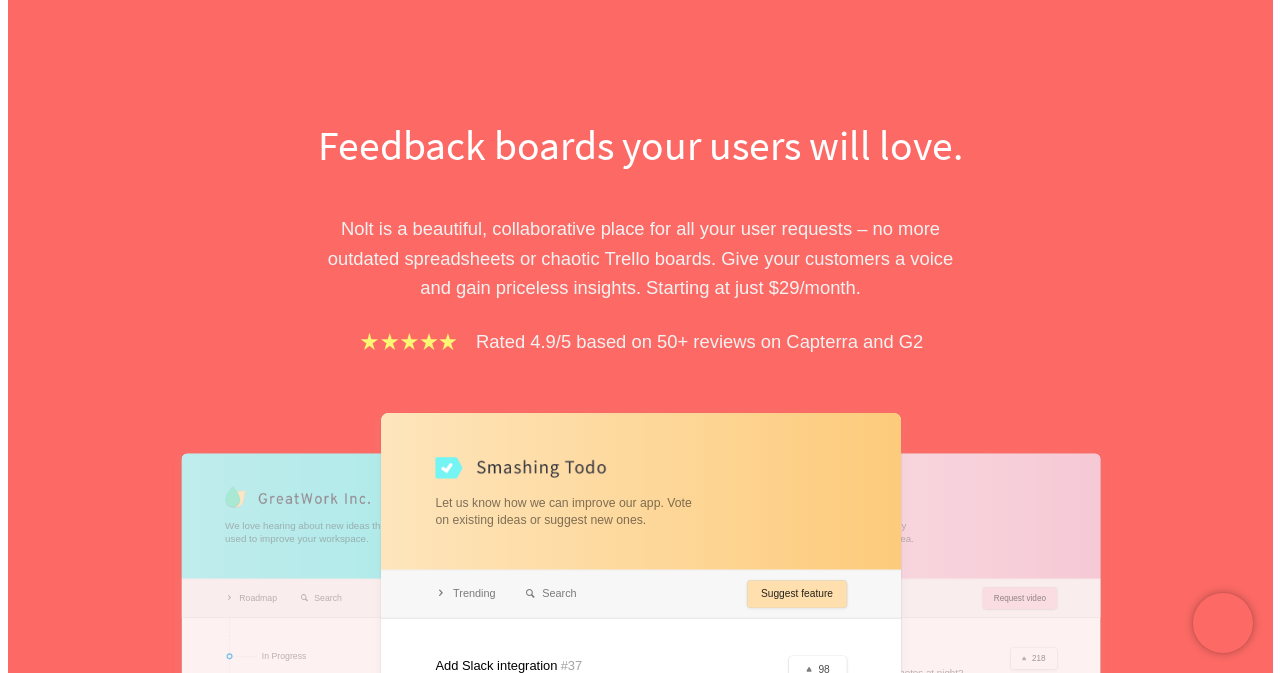 scroll, scrollTop: 0, scrollLeft: 0, axis: both 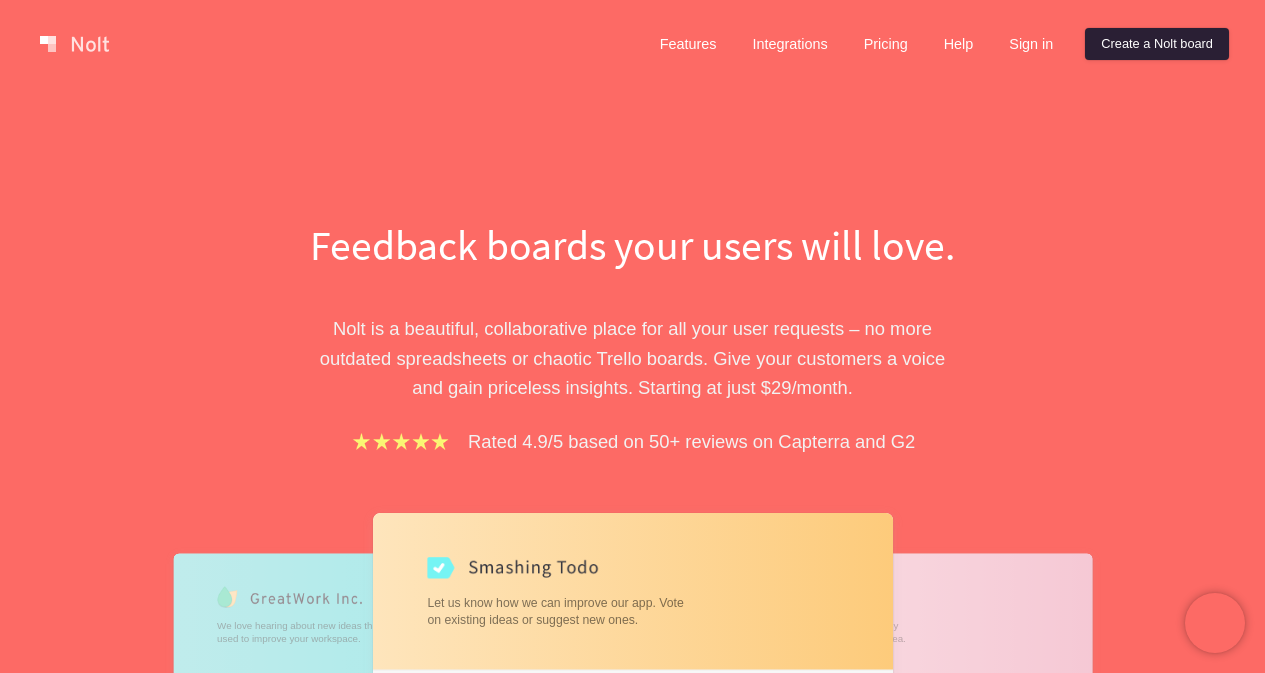 click on "Create a Nolt board" at bounding box center (1157, 44) 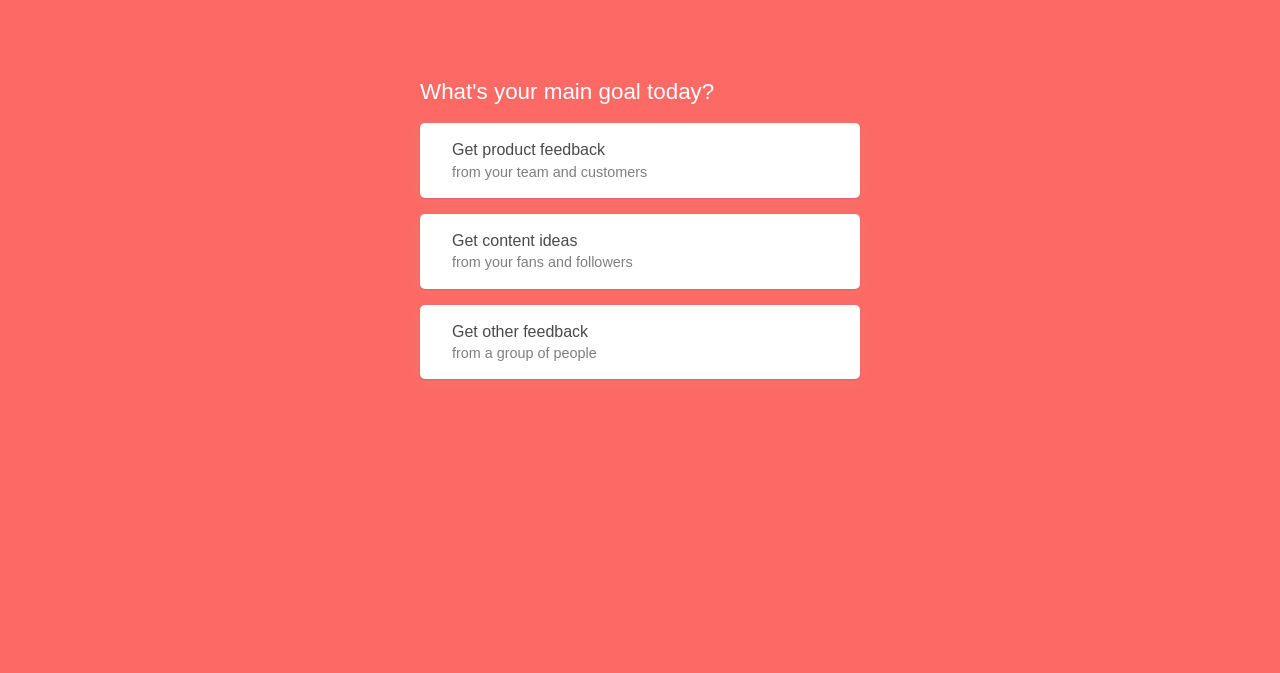 click on "Get product feedback from your team and customers" at bounding box center [640, 160] 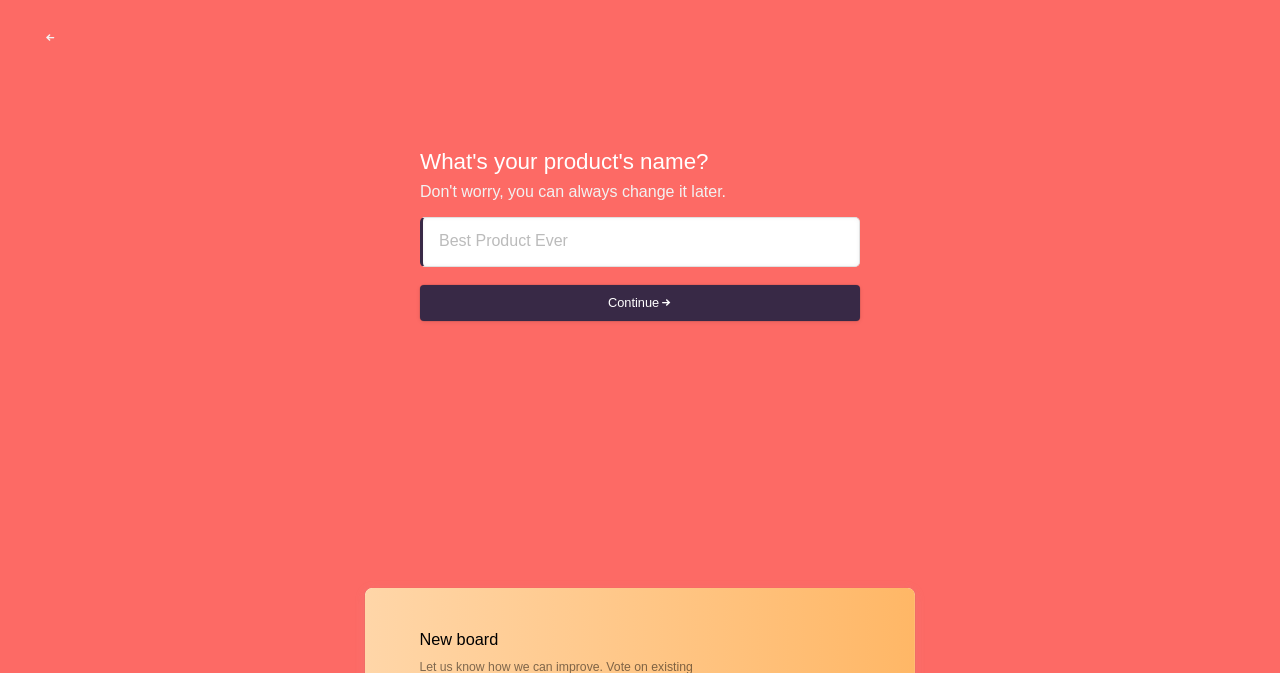click at bounding box center [641, 242] 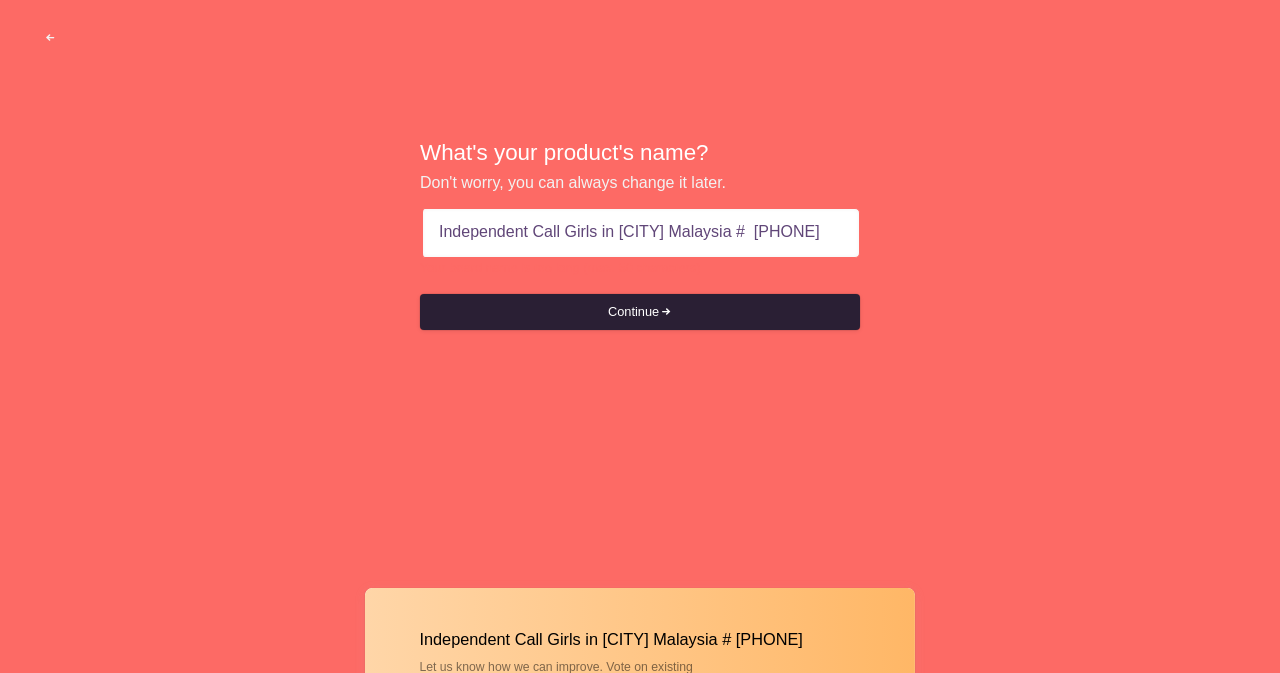 click on "Continue" at bounding box center (640, 312) 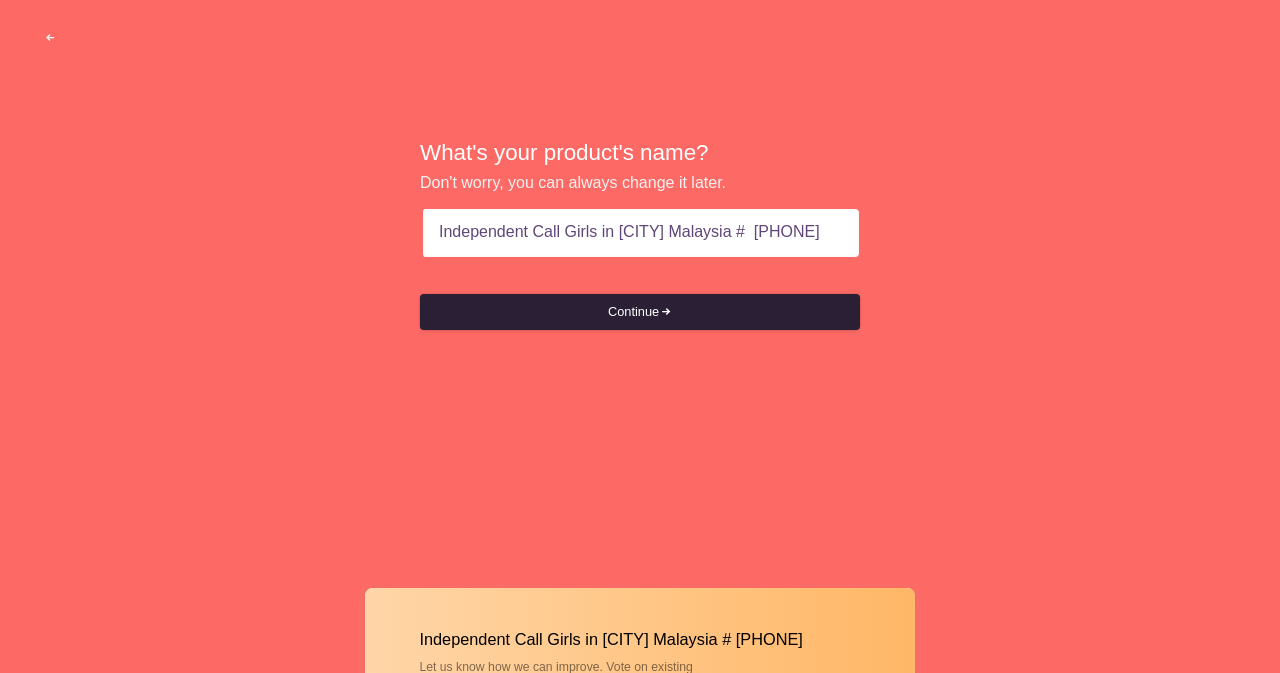 click at bounding box center [665, 312] 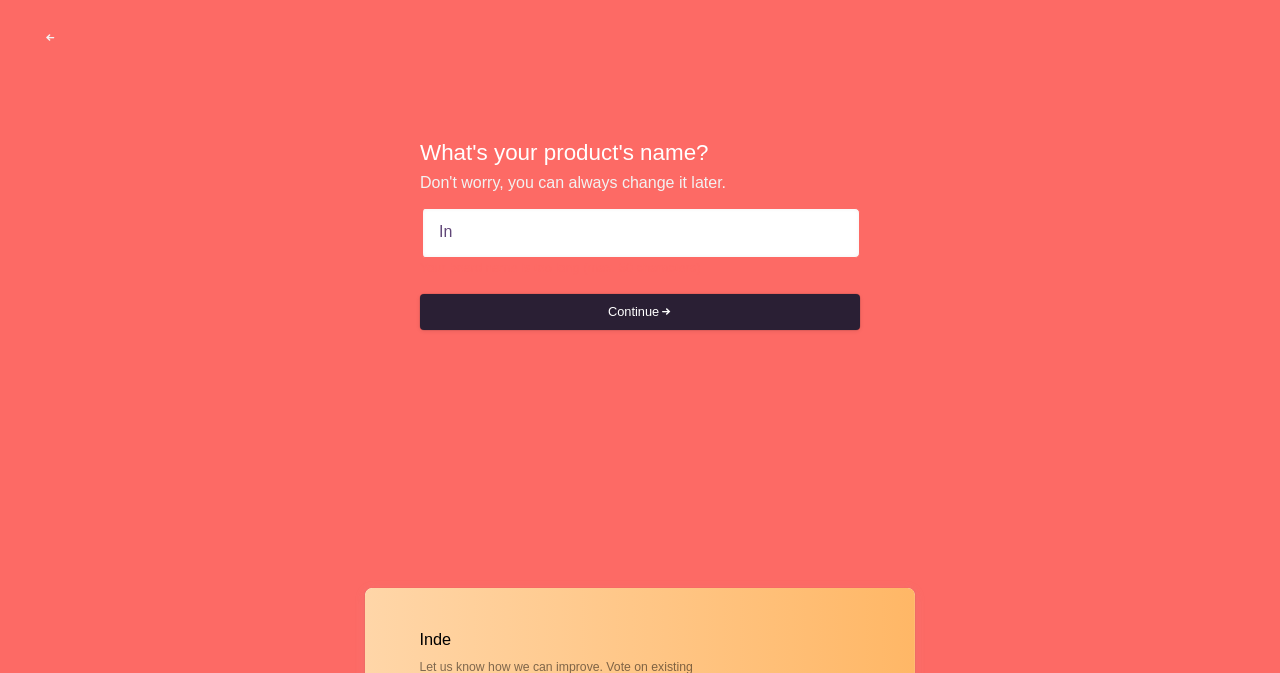 type on "I" 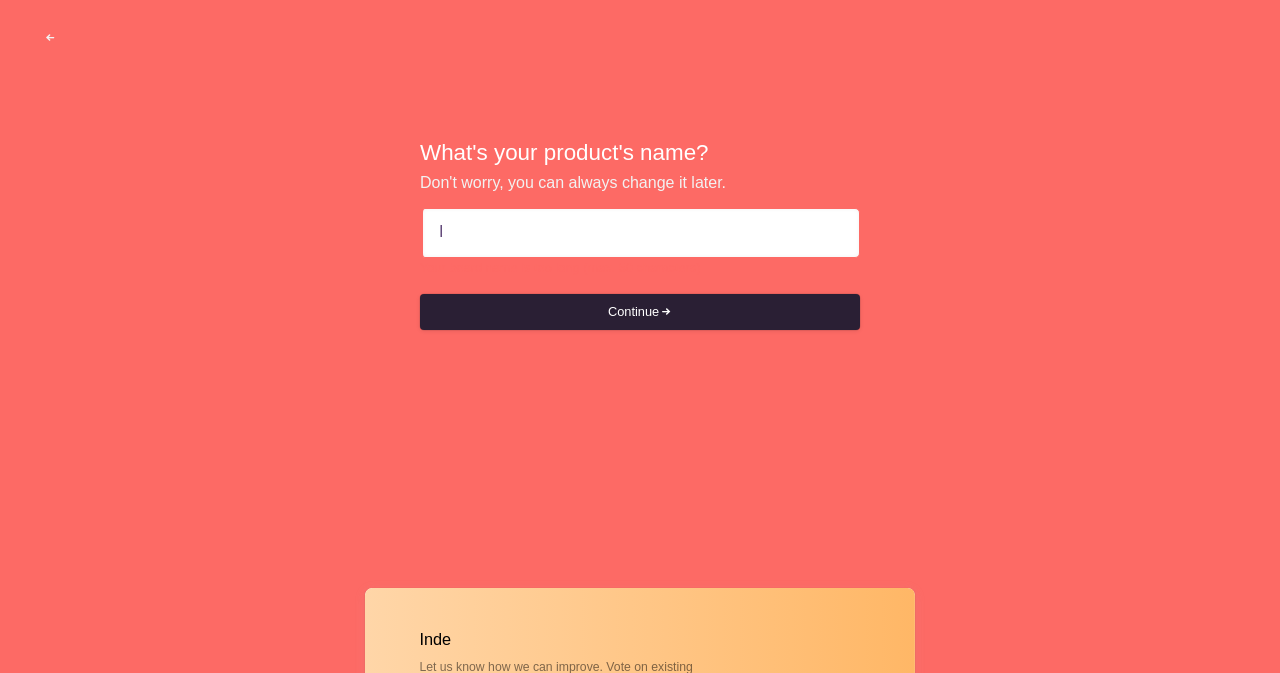 type 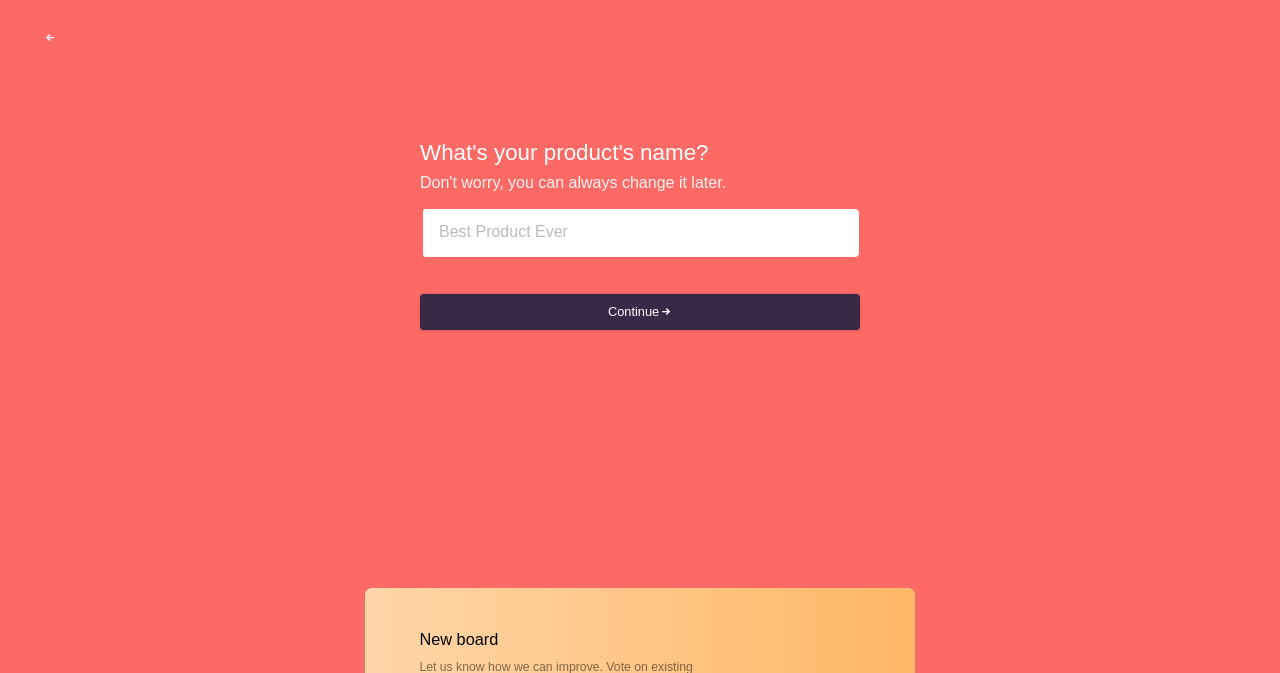 click at bounding box center (50, 38) 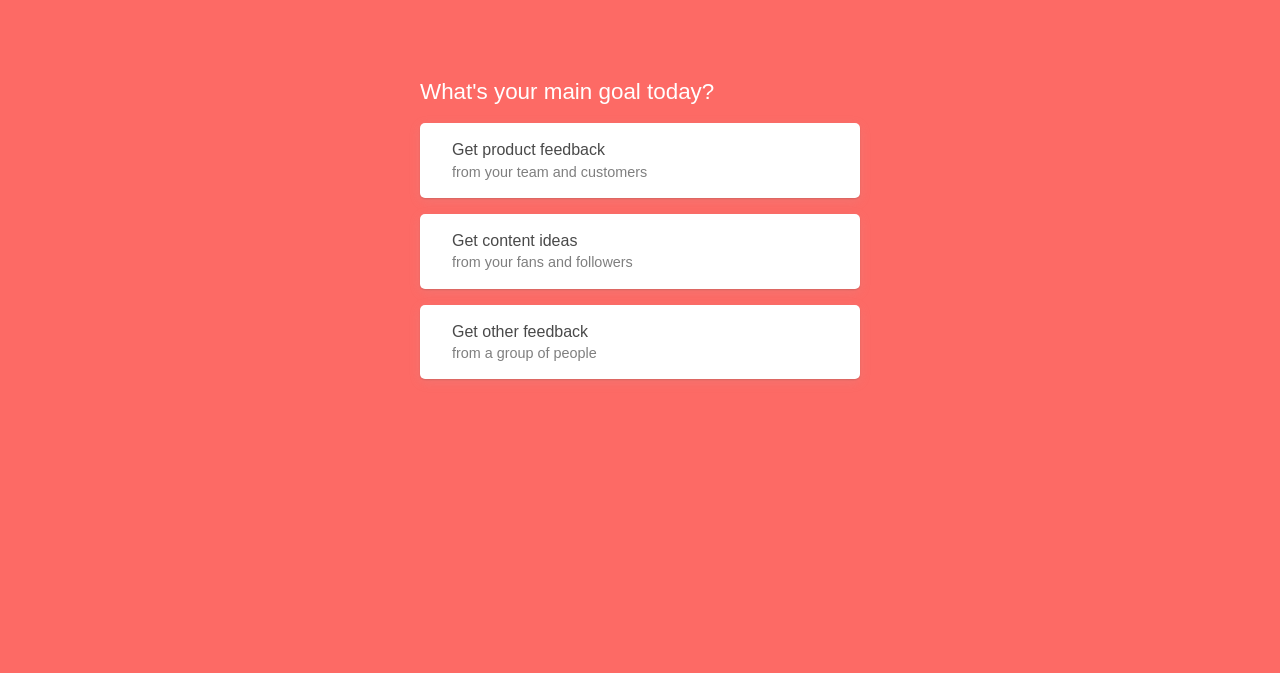 click on "Get content ideas from your fans and followers" at bounding box center (640, 251) 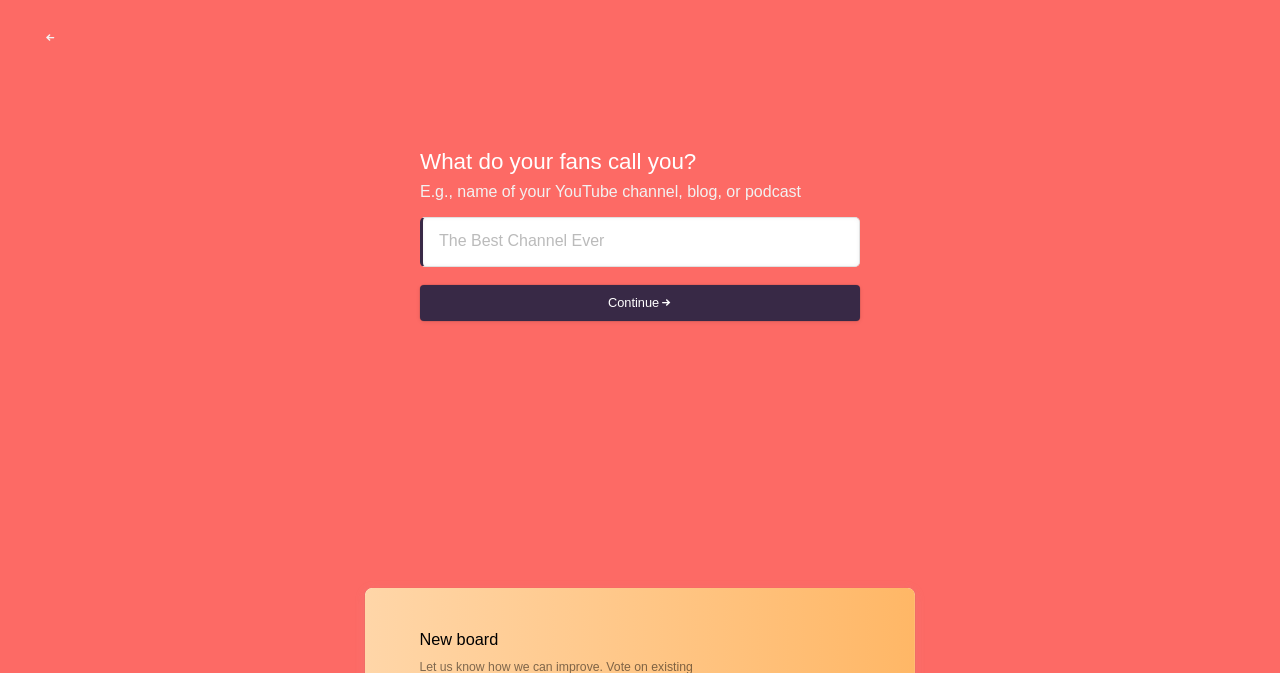 click at bounding box center [641, 242] 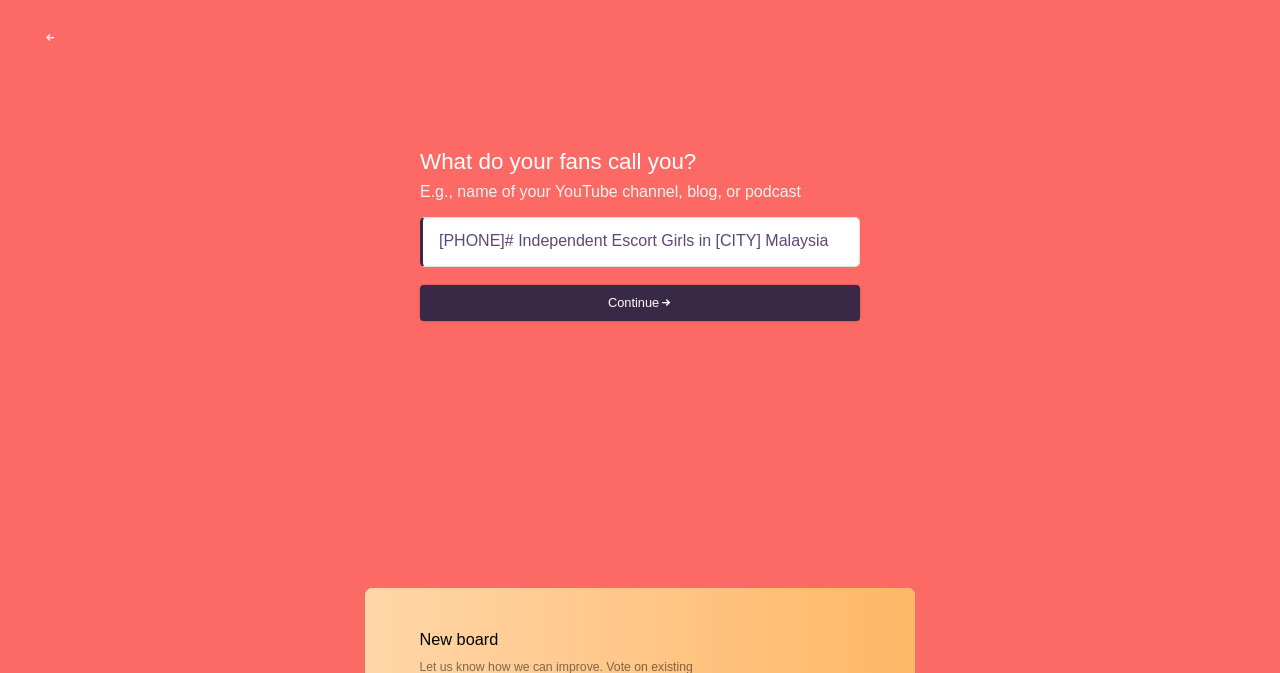 scroll, scrollTop: 0, scrollLeft: 1, axis: horizontal 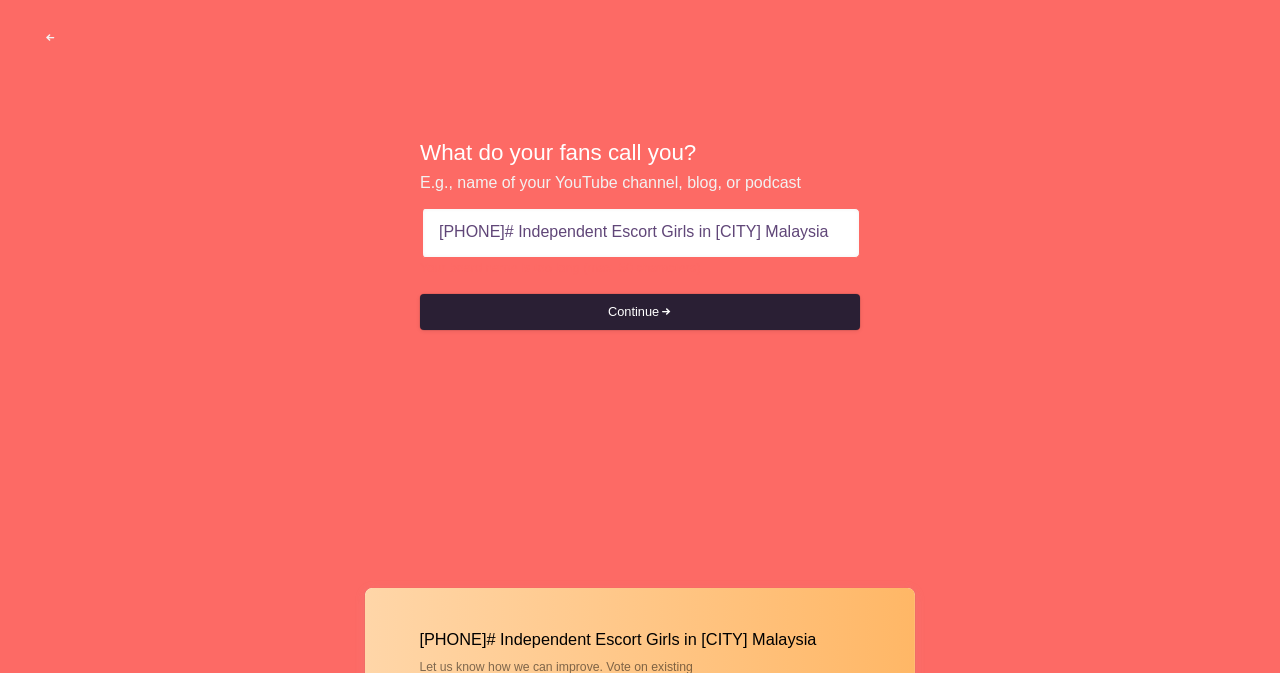 click on "Continue" at bounding box center (640, 312) 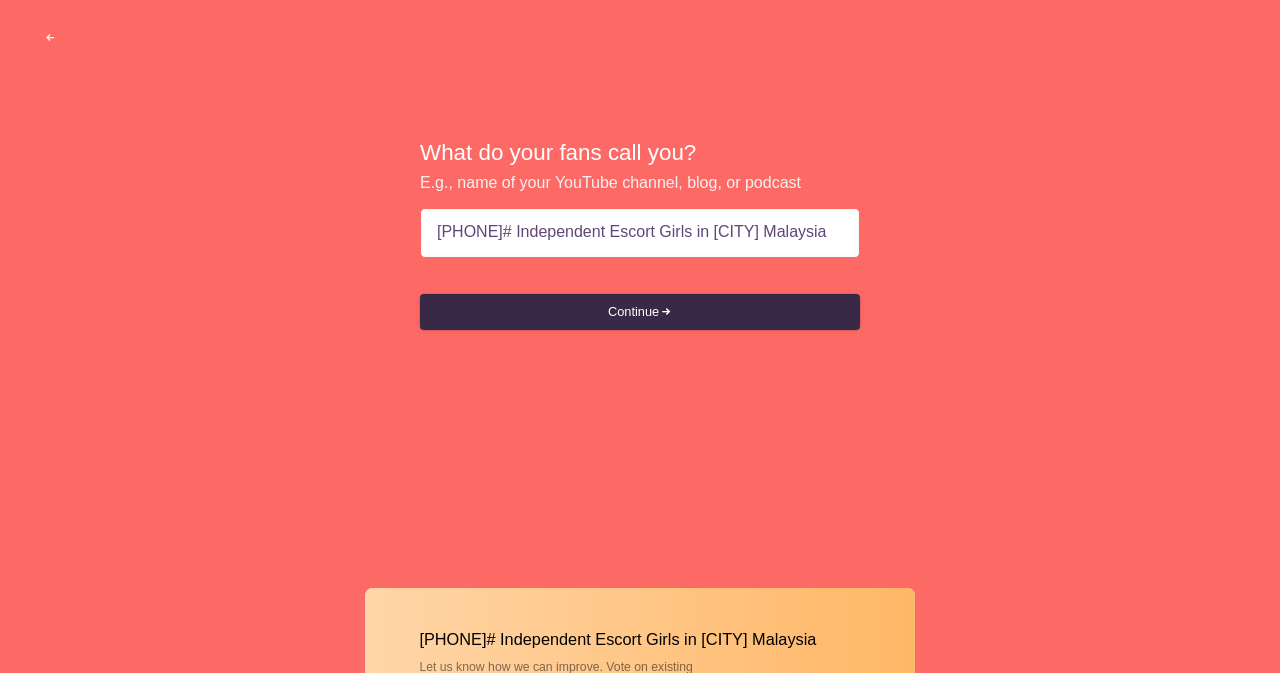 scroll, scrollTop: 0, scrollLeft: 0, axis: both 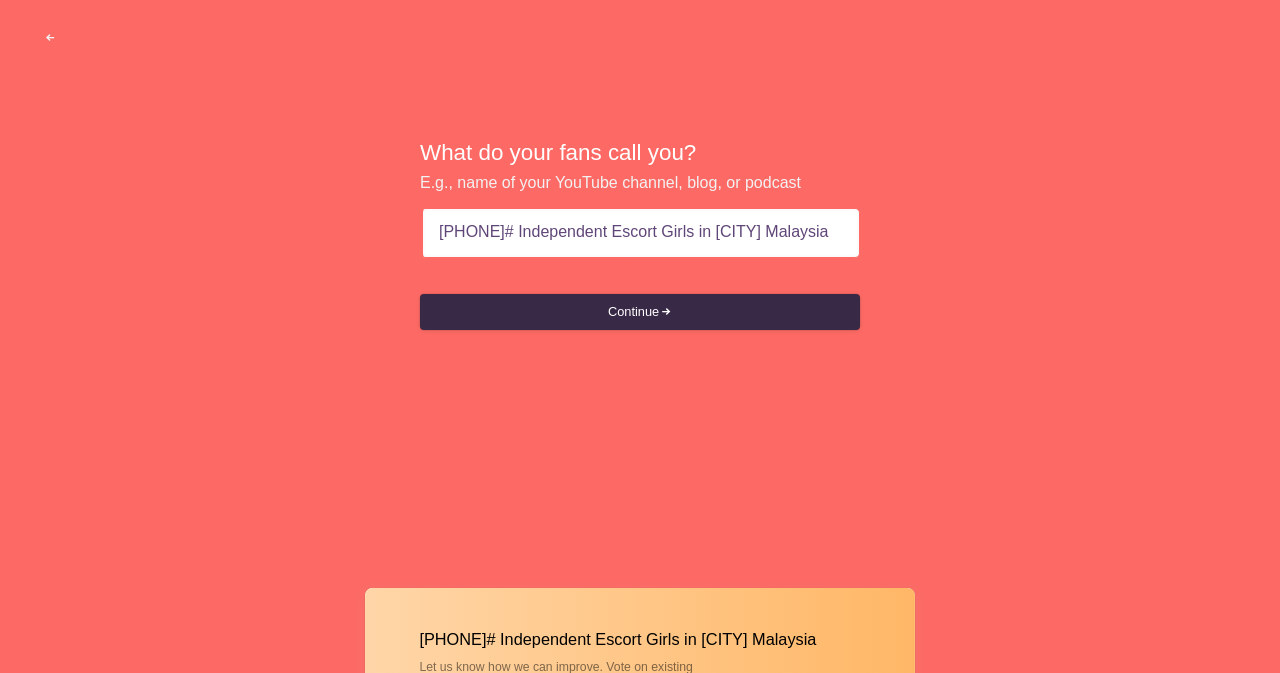 click on "[PHONE]# Independent Escort Girls in [CITY] Malaysia" at bounding box center (641, 233) 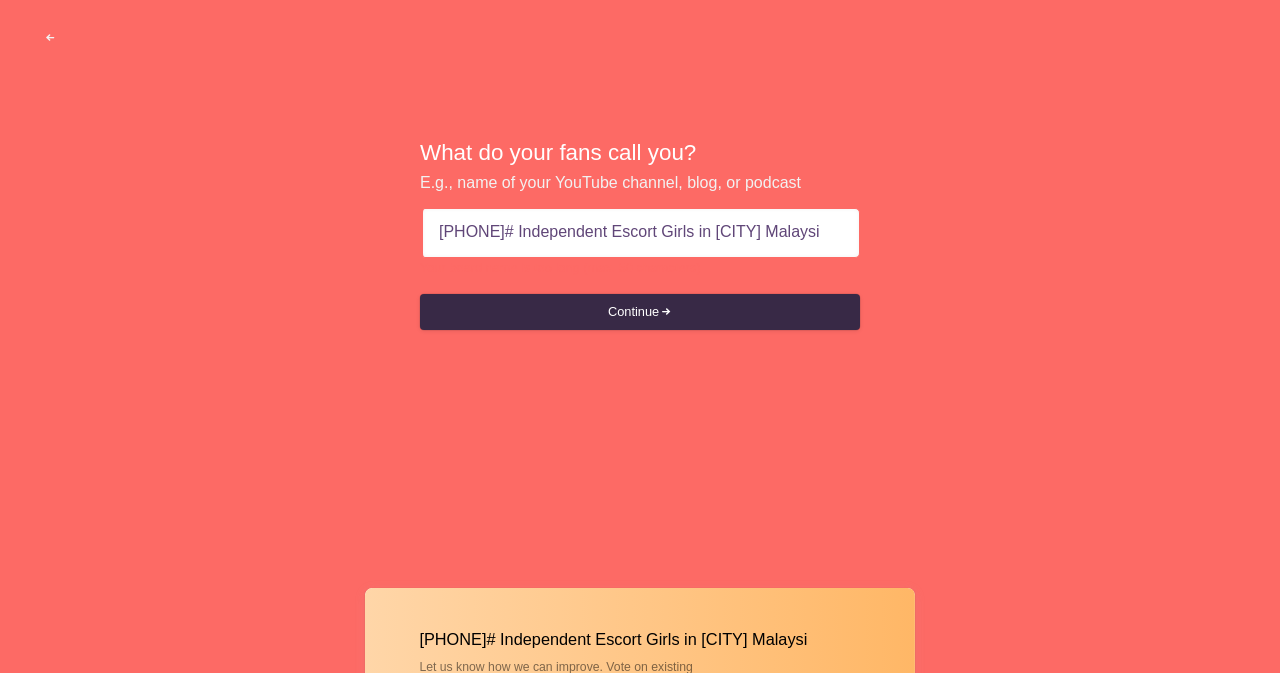 scroll, scrollTop: 0, scrollLeft: 0, axis: both 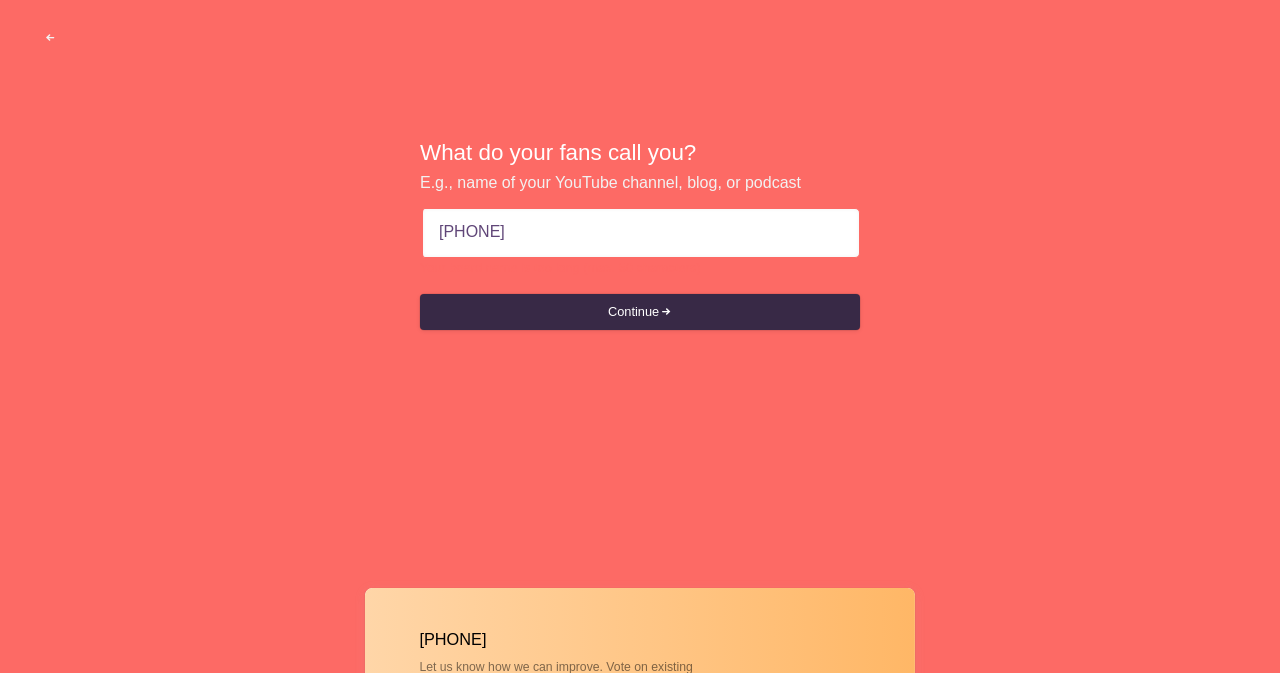 type on "[PHONE]" 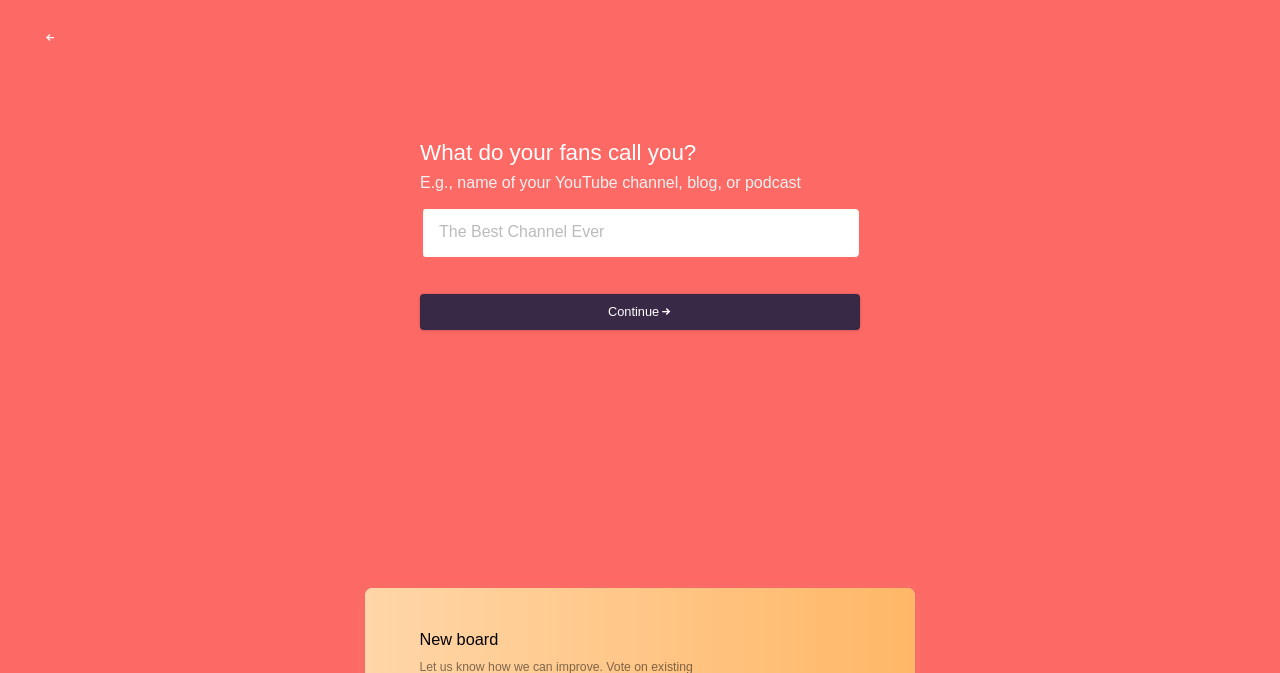paste on "[CITY] Malaysia Escort Girl #  [PHONE]" 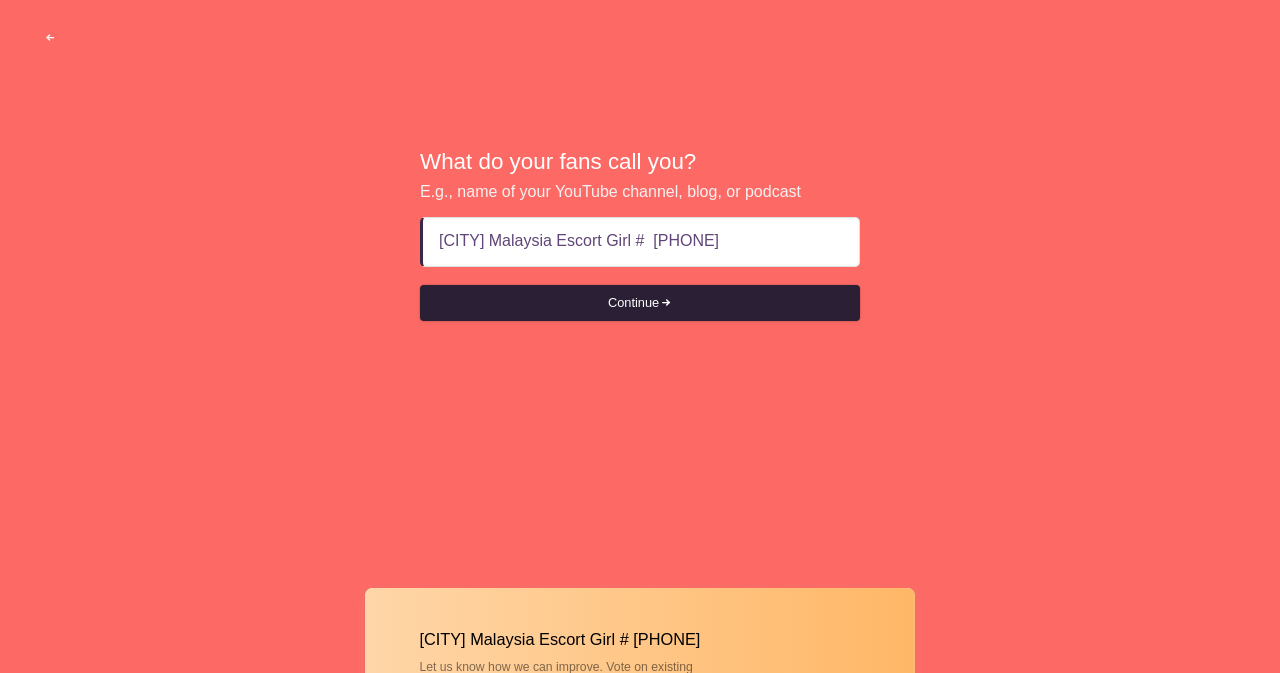 click on "Continue" at bounding box center [640, 303] 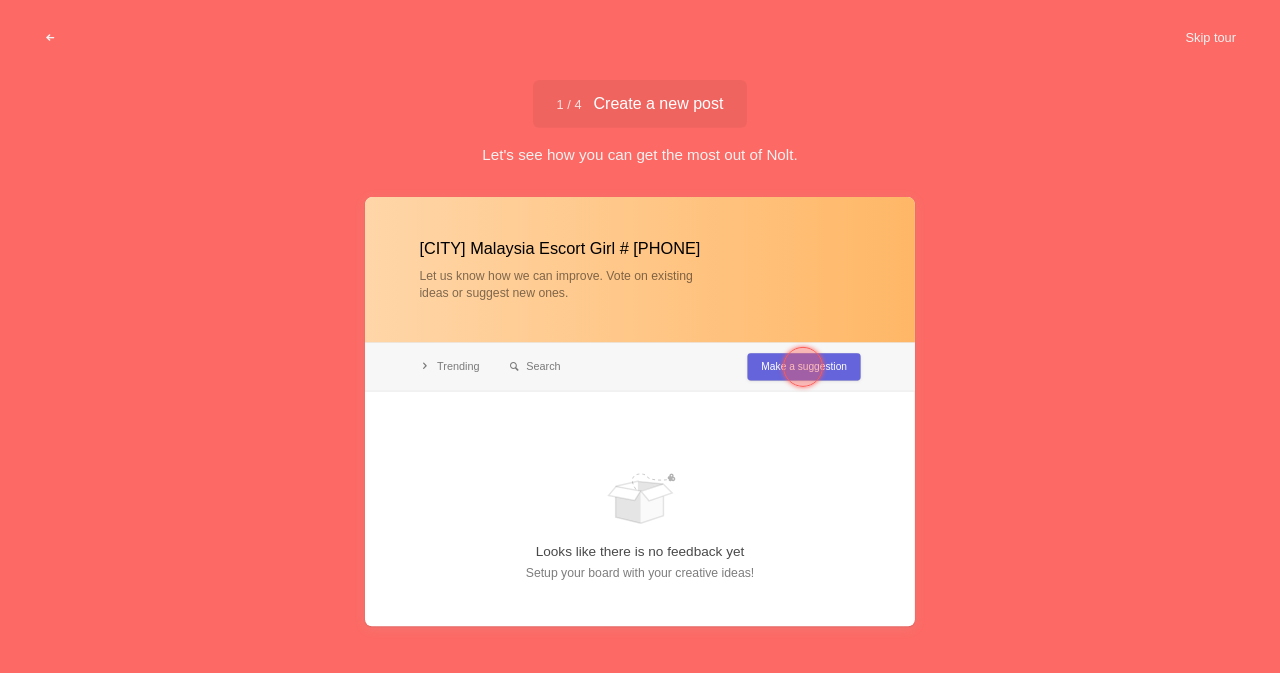 type on "[CITY] Malaysia Escort Girl #  [PHONE]" 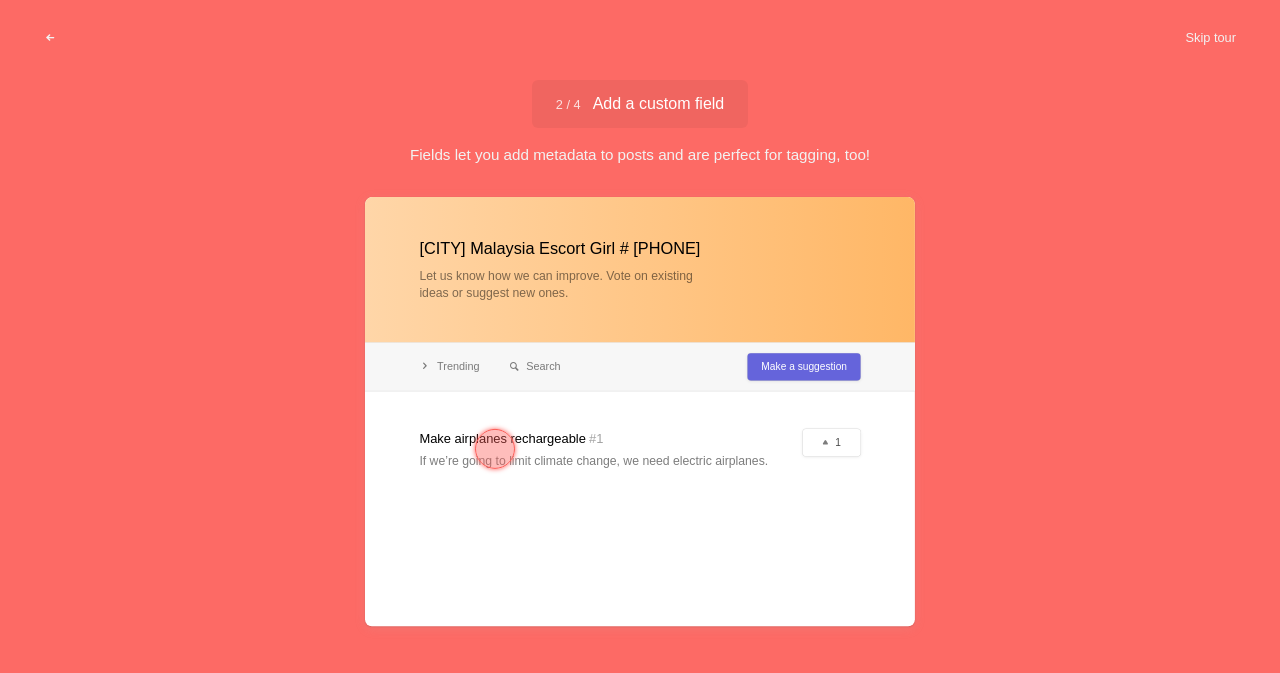 click at bounding box center (495, 449) 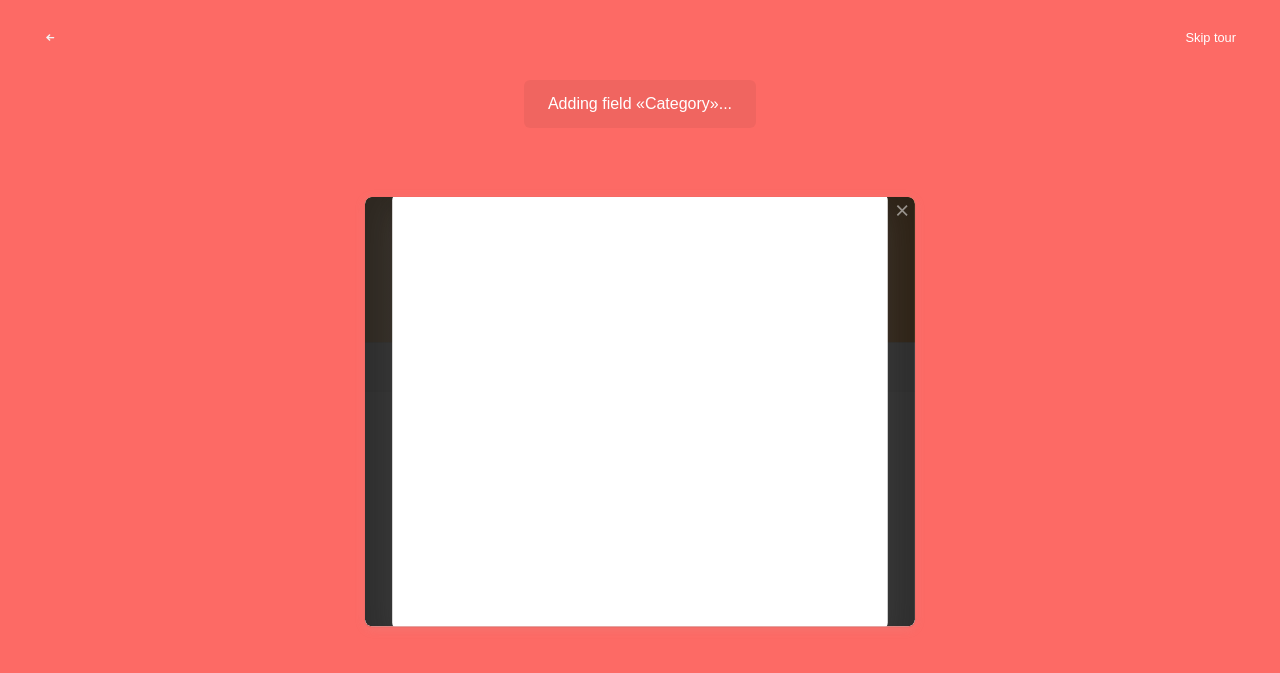 click on "Skip tour" at bounding box center (1210, 38) 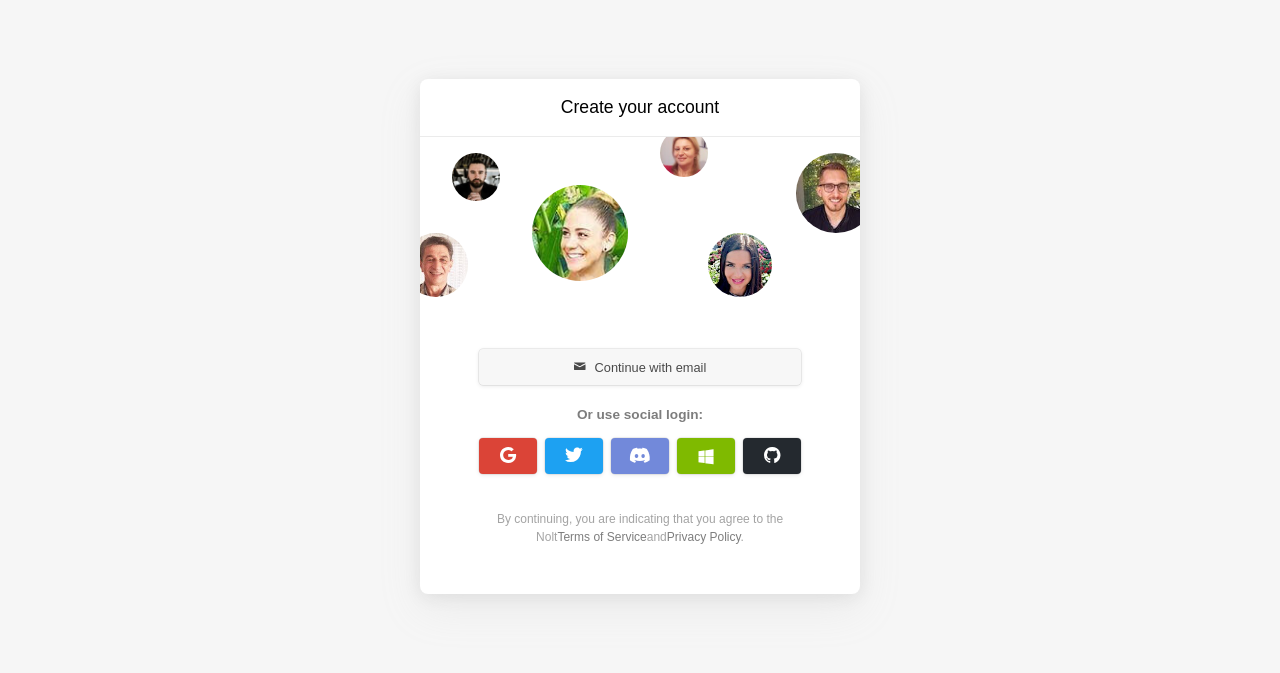 click on "Continue with email" at bounding box center (640, 367) 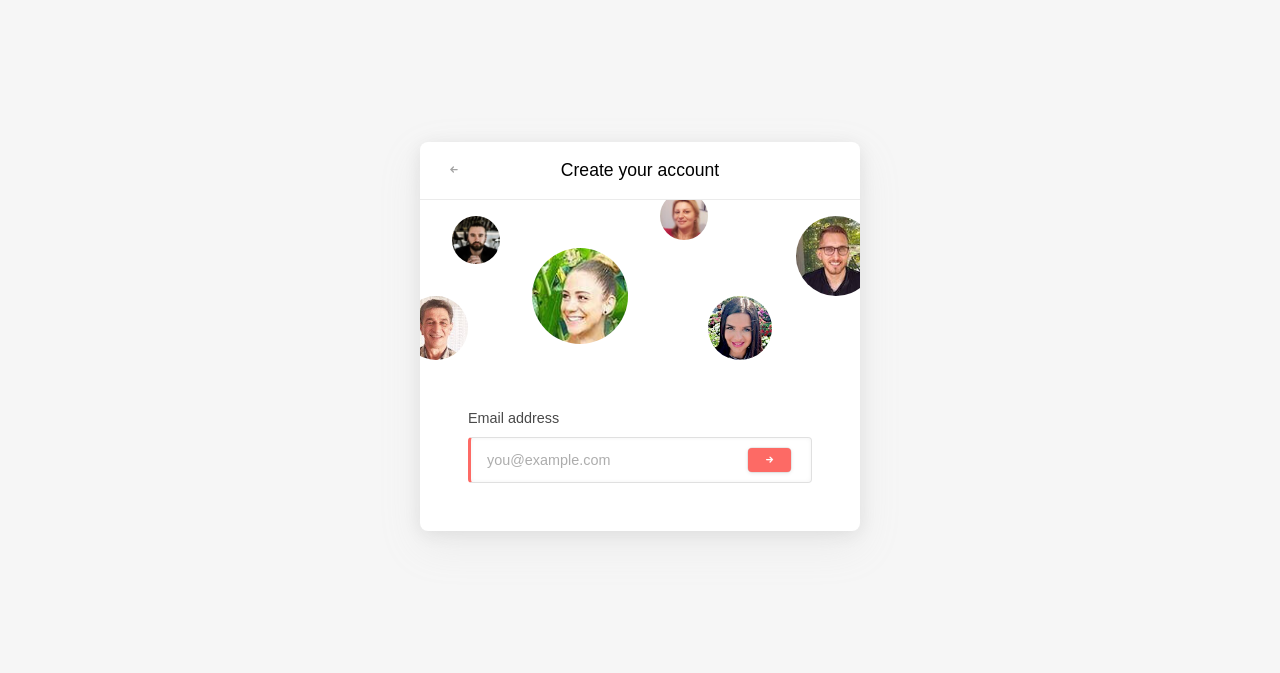 click at bounding box center [615, 460] 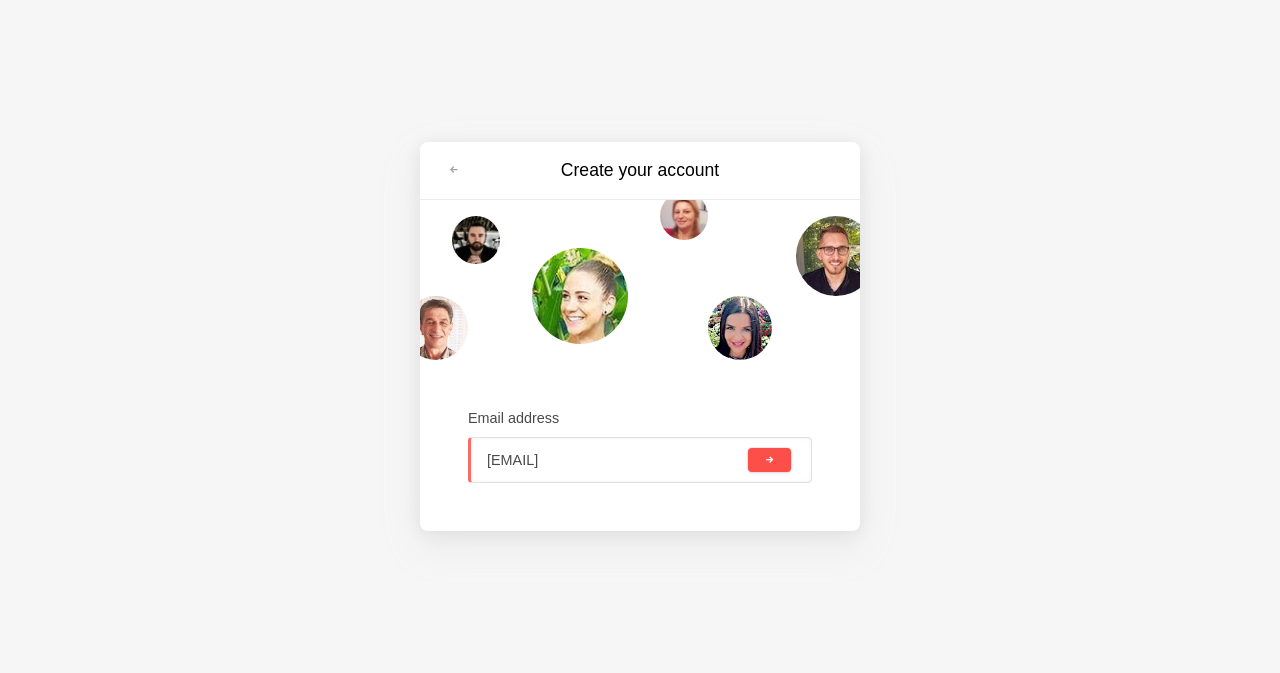 click at bounding box center (769, 460) 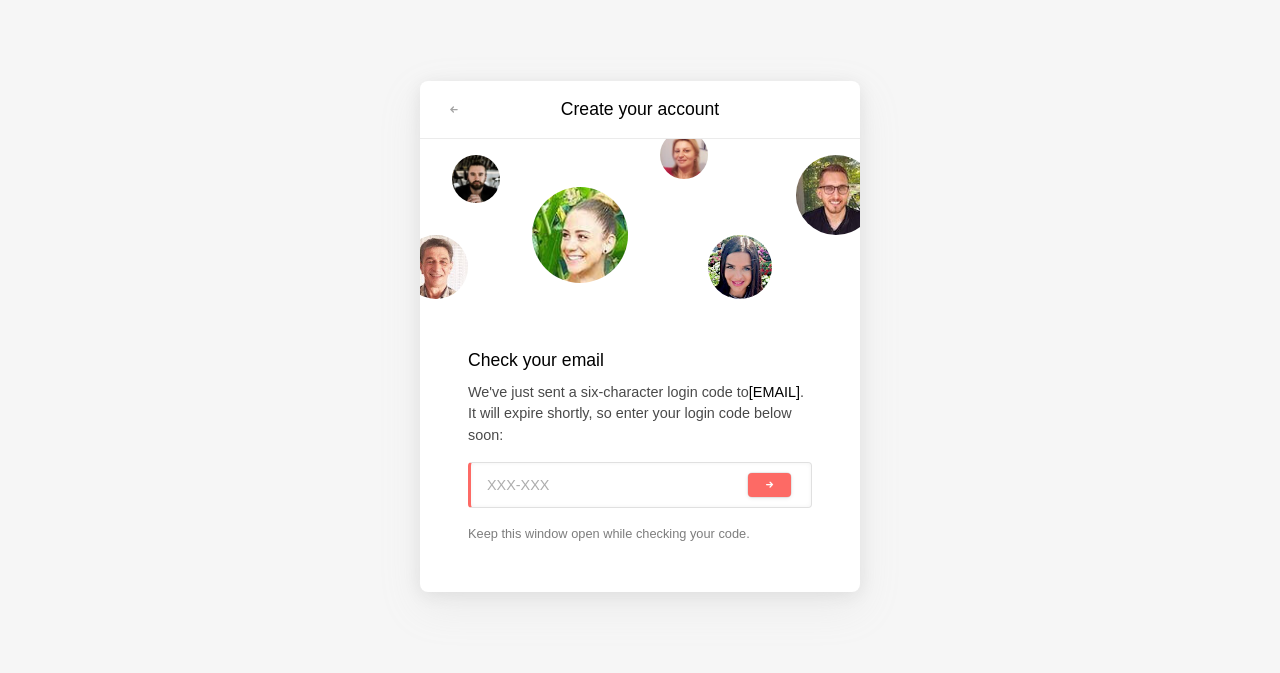 click at bounding box center [615, 485] 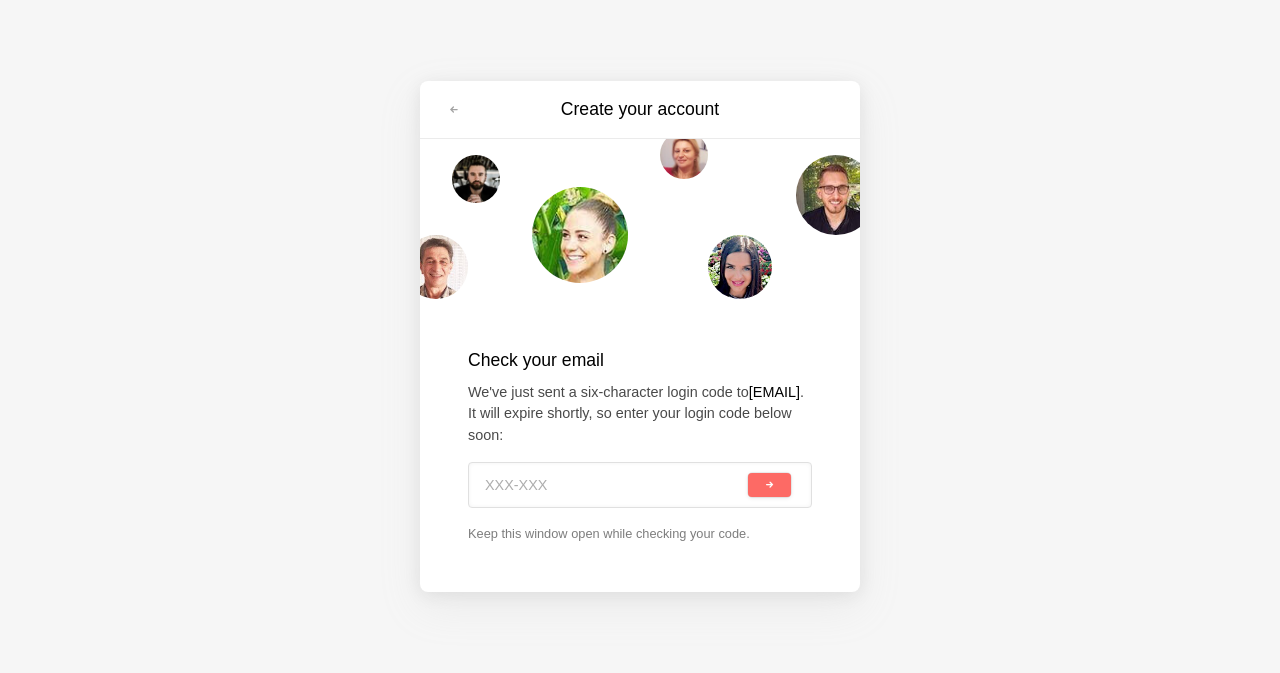 click on "[EMAIL]" at bounding box center [774, 392] 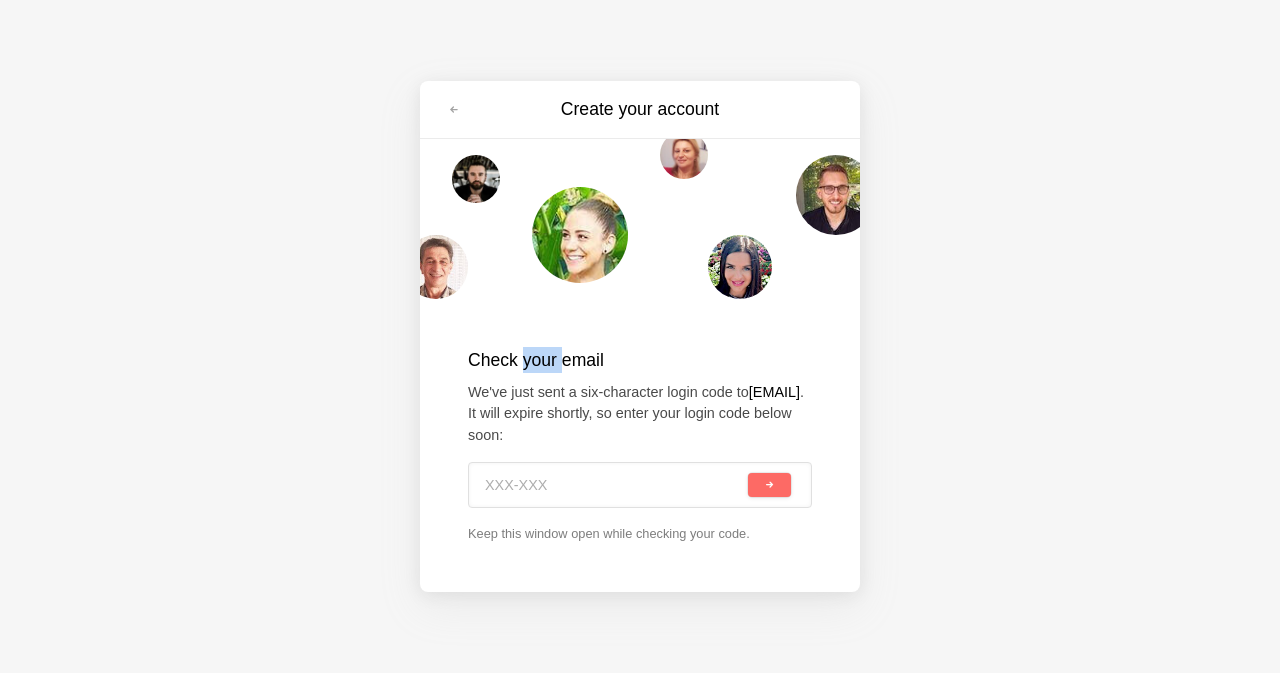 click on "Check your email" at bounding box center [640, 360] 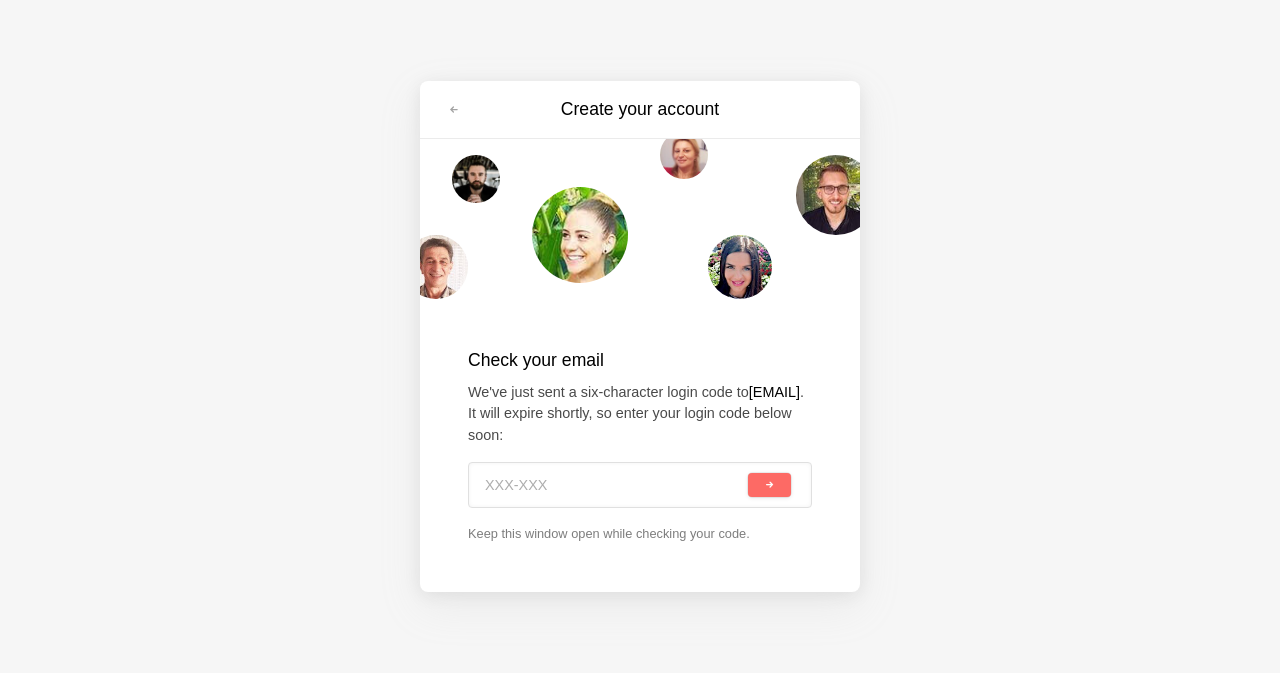 click on "Check your email" at bounding box center [640, 360] 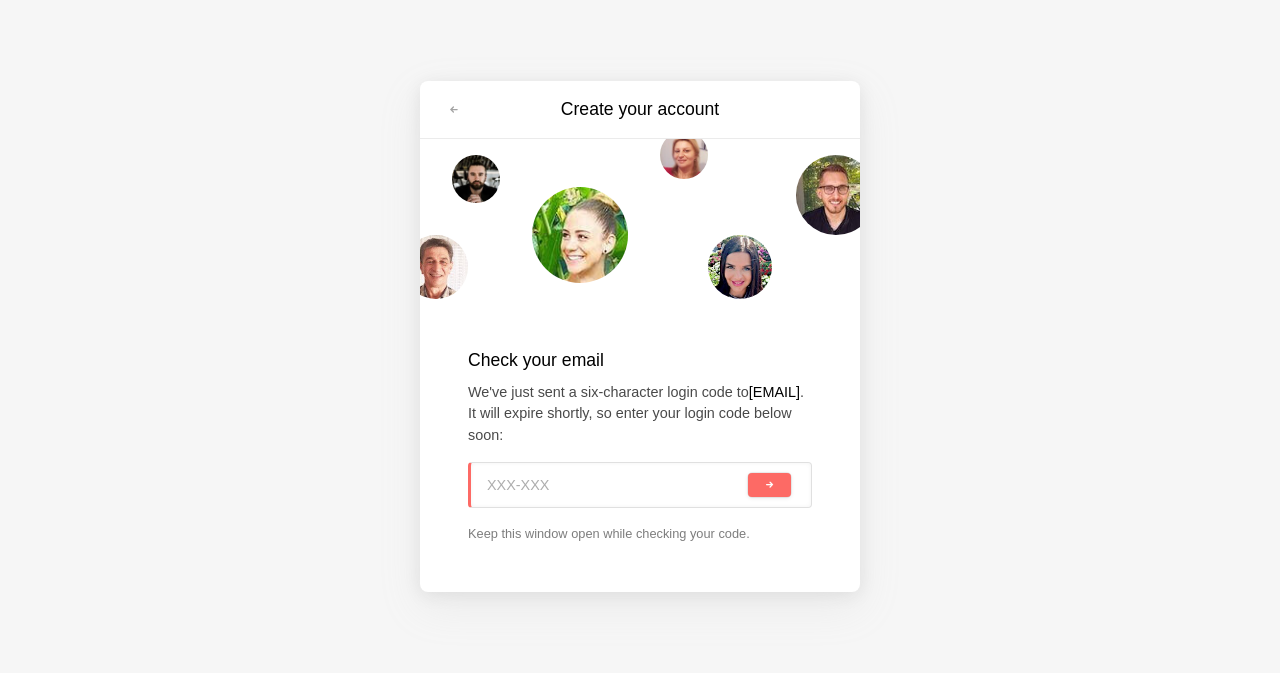 click at bounding box center [615, 485] 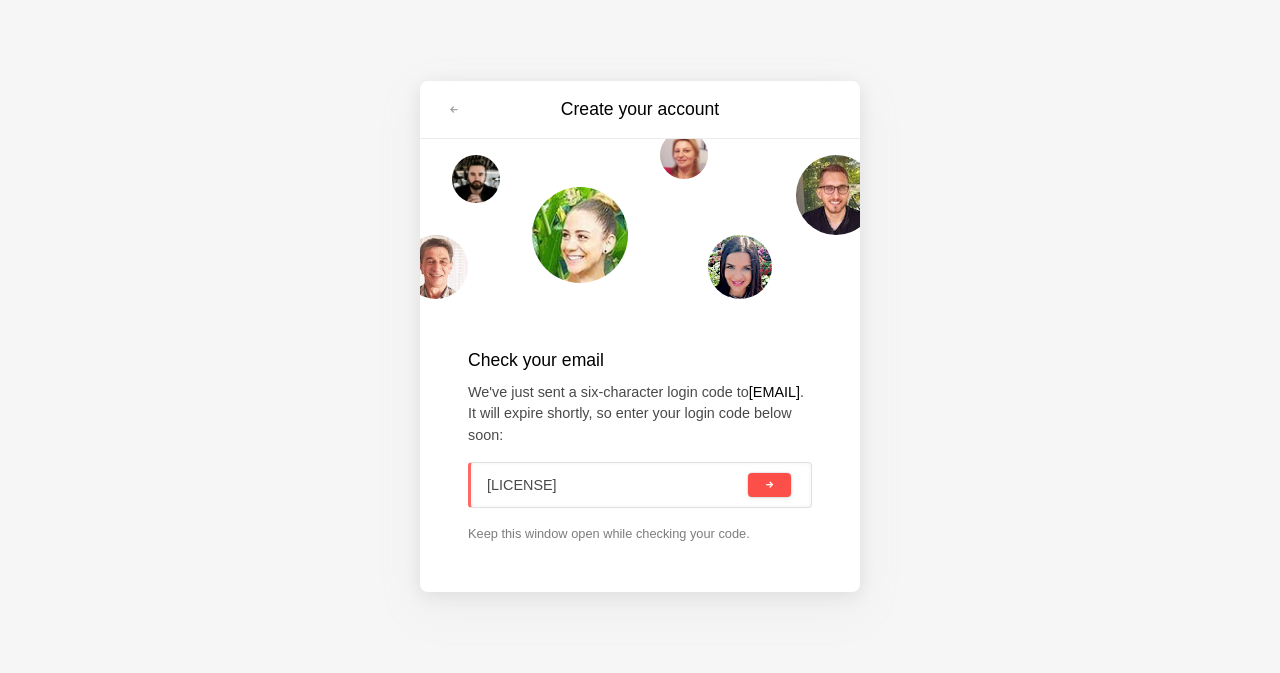 click at bounding box center [769, 485] 